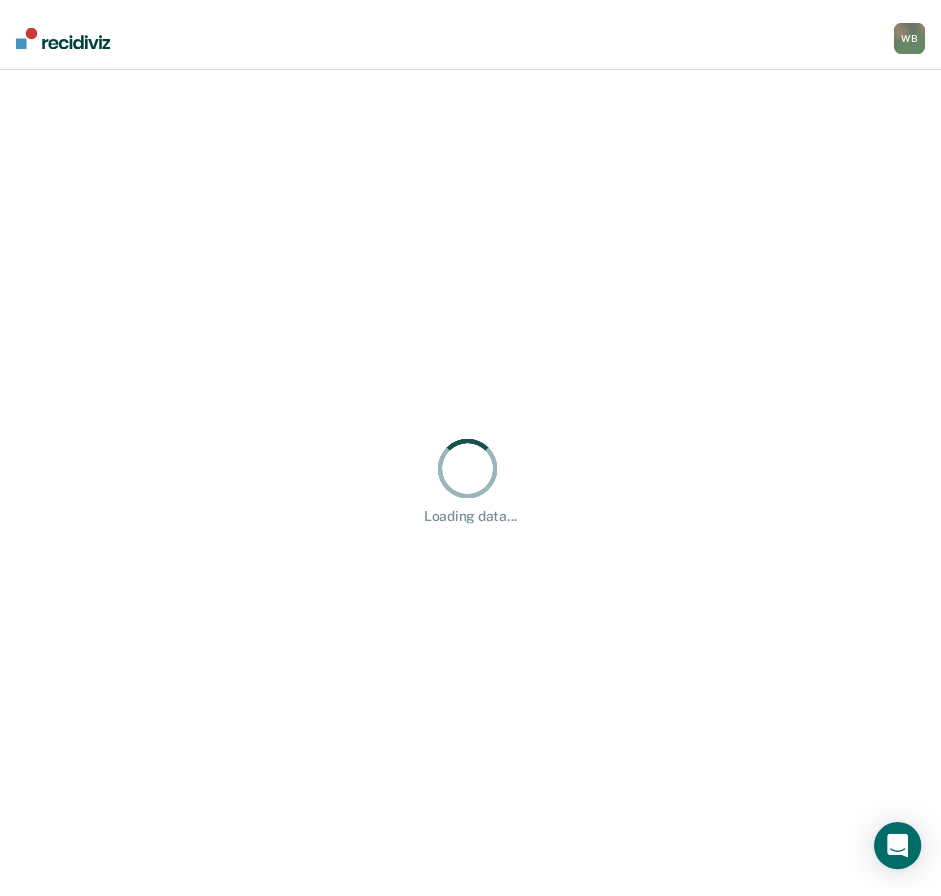 scroll, scrollTop: 0, scrollLeft: 0, axis: both 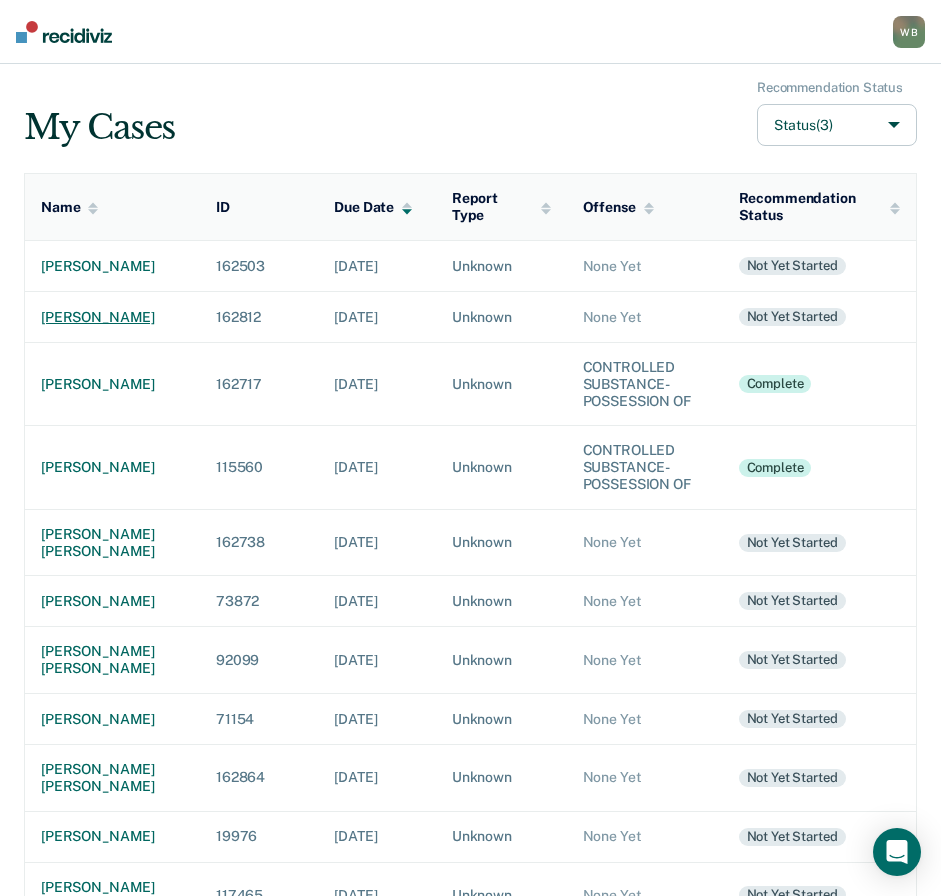 click on "[PERSON_NAME]" at bounding box center [112, 317] 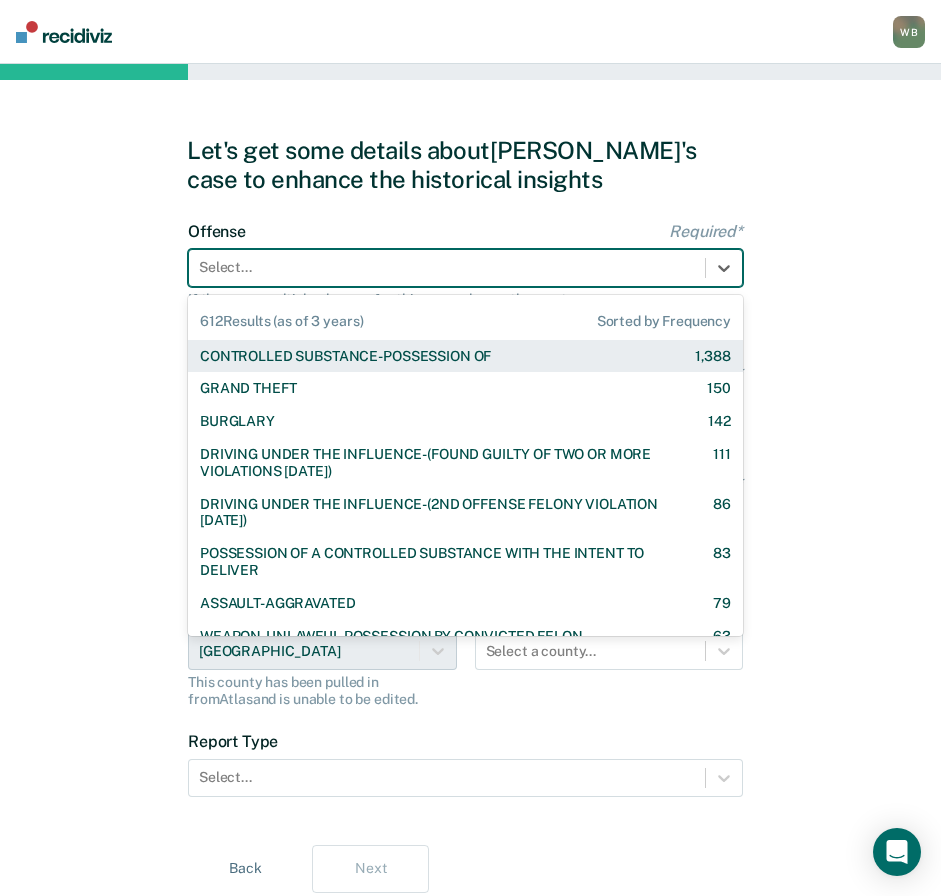 click at bounding box center [447, 267] 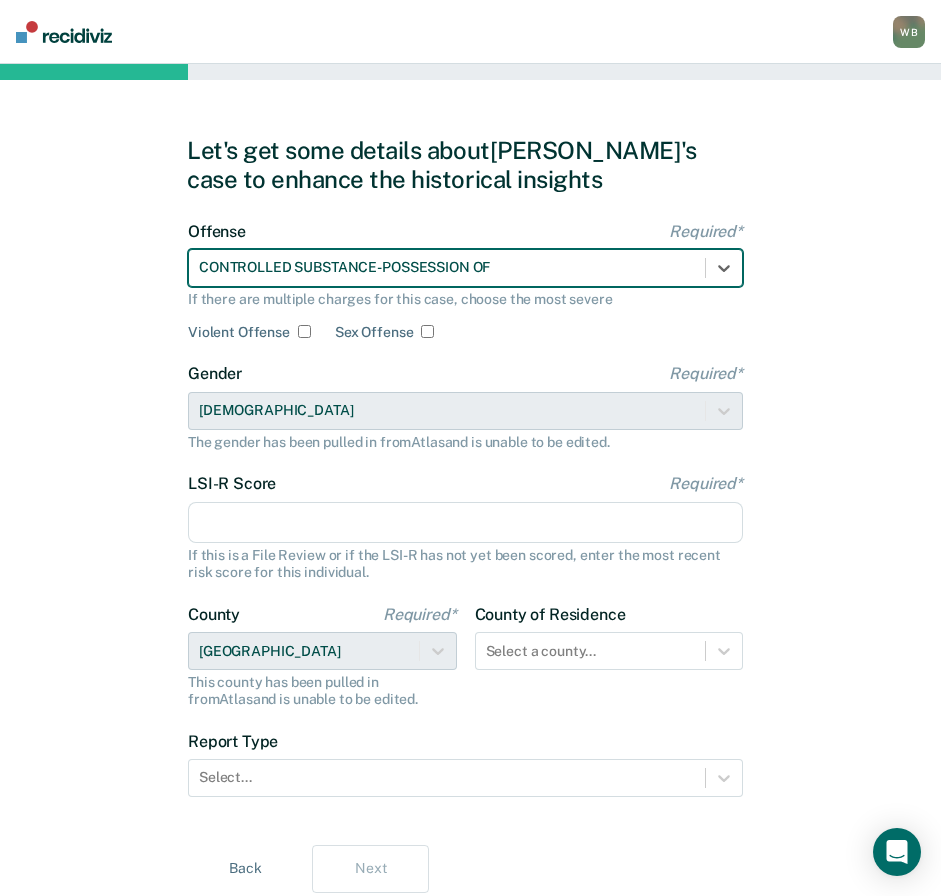 click on "LSI-R Score  Required*" at bounding box center (465, 523) 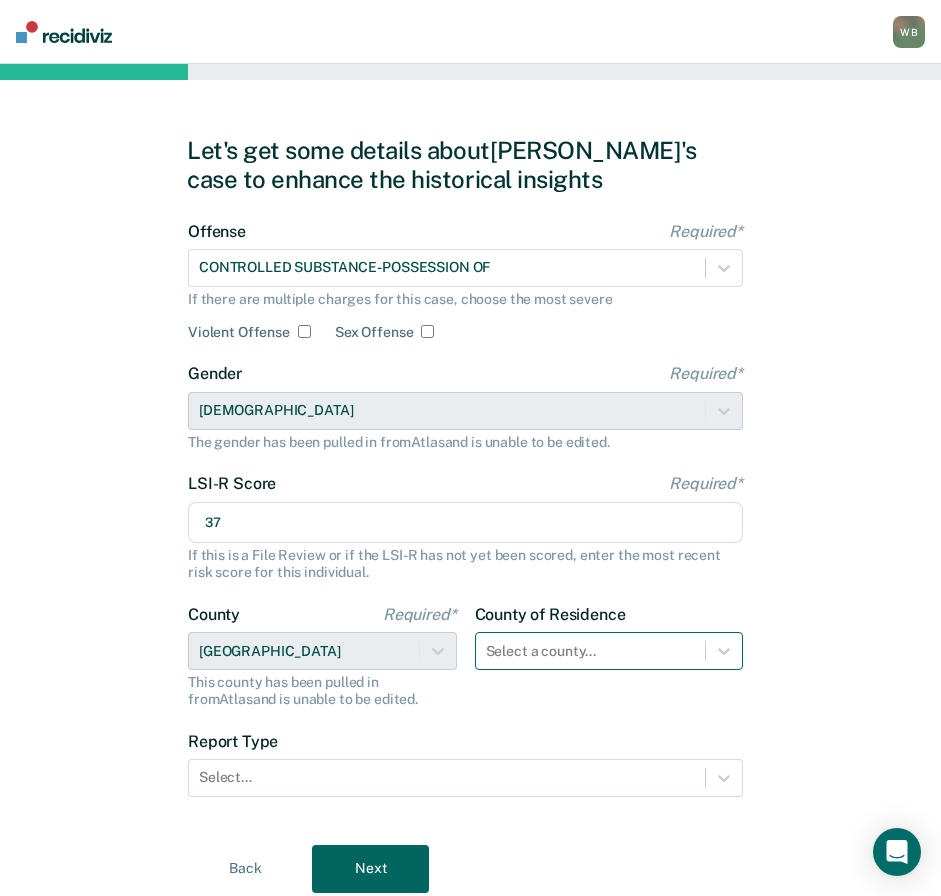 type on "37" 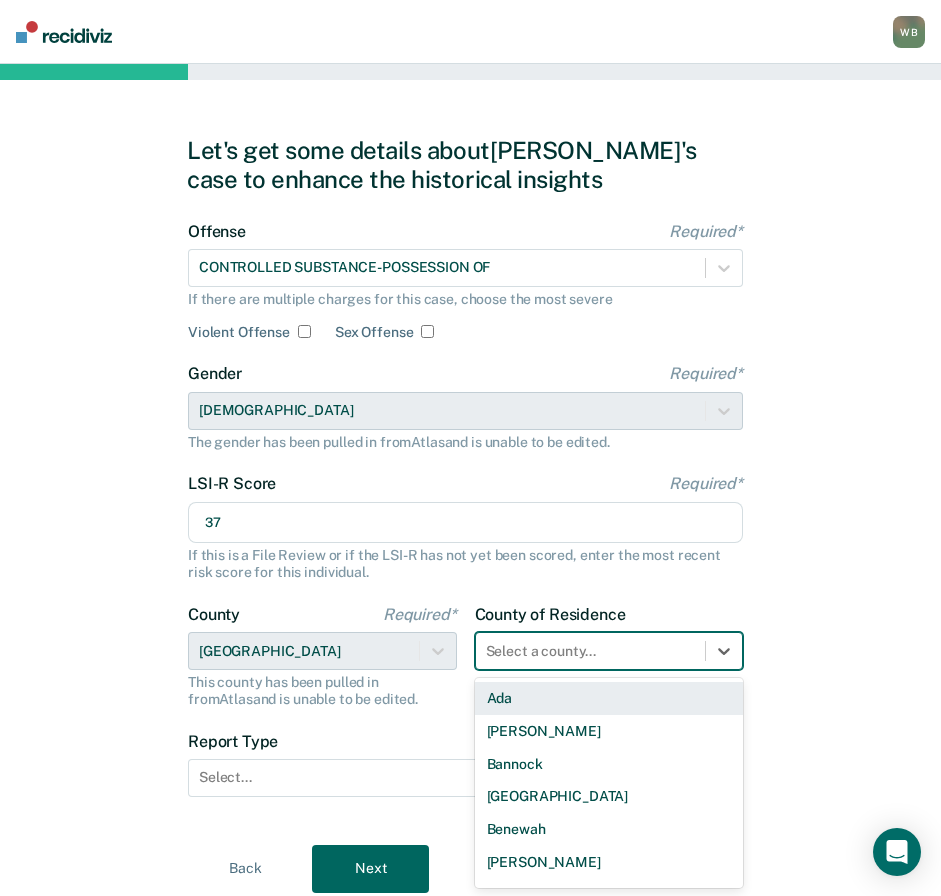 click on "44 results available. Use Up and Down to choose options, press Enter to select the currently focused option, press Escape to exit the menu, press Tab to select the option and exit the menu. Select a county... [PERSON_NAME] Bannock [GEOGRAPHIC_DATA] [GEOGRAPHIC_DATA] [GEOGRAPHIC_DATA][PERSON_NAME][GEOGRAPHIC_DATA] [GEOGRAPHIC_DATA] [GEOGRAPHIC_DATA] [GEOGRAPHIC_DATA] [GEOGRAPHIC_DATA] [GEOGRAPHIC_DATA] [GEOGRAPHIC_DATA] [GEOGRAPHIC_DATA][PERSON_NAME][GEOGRAPHIC_DATA] [GEOGRAPHIC_DATA] [GEOGRAPHIC_DATA][PERSON_NAME][GEOGRAPHIC_DATA] [GEOGRAPHIC_DATA][PERSON_NAME][GEOGRAPHIC_DATA] Gem [PERSON_NAME] [US_STATE] [GEOGRAPHIC_DATA][PERSON_NAME][GEOGRAPHIC_DATA][GEOGRAPHIC_DATA] [GEOGRAPHIC_DATA] [GEOGRAPHIC_DATA] [PERSON_NAME][GEOGRAPHIC_DATA] [GEOGRAPHIC_DATA] [GEOGRAPHIC_DATA] Nez Perce Oneida Owyhee [PERSON_NAME] Power [GEOGRAPHIC_DATA] [GEOGRAPHIC_DATA] [US_STATE]" at bounding box center (609, 651) 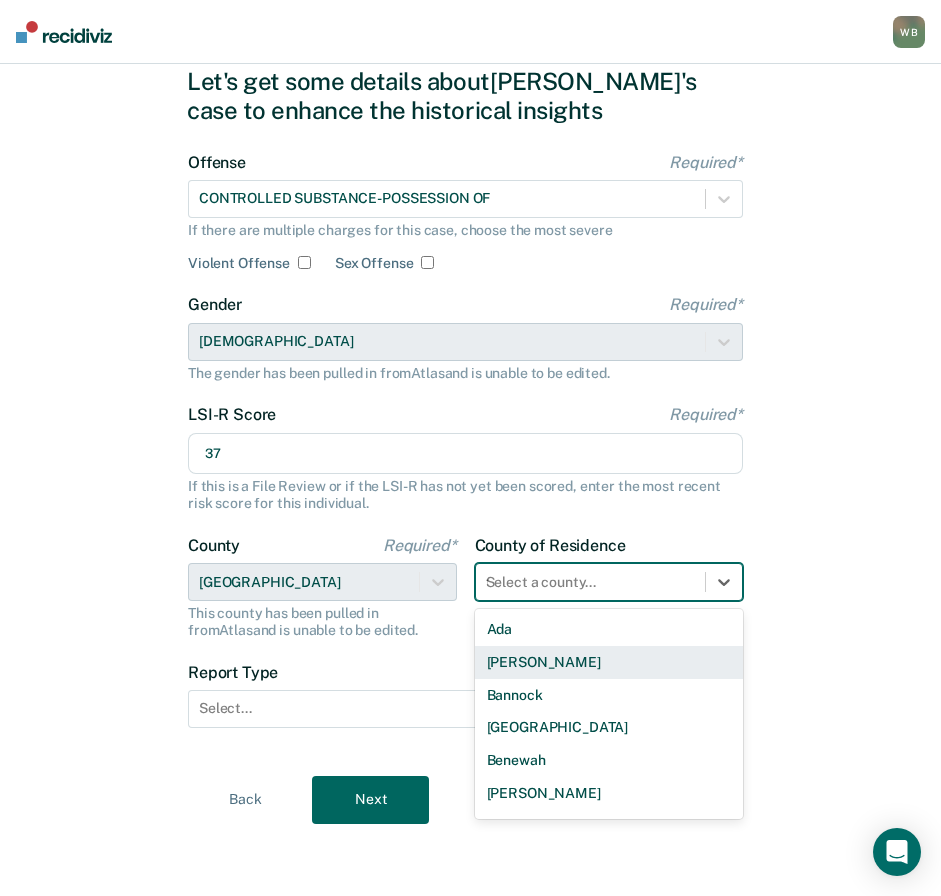 type on "tw" 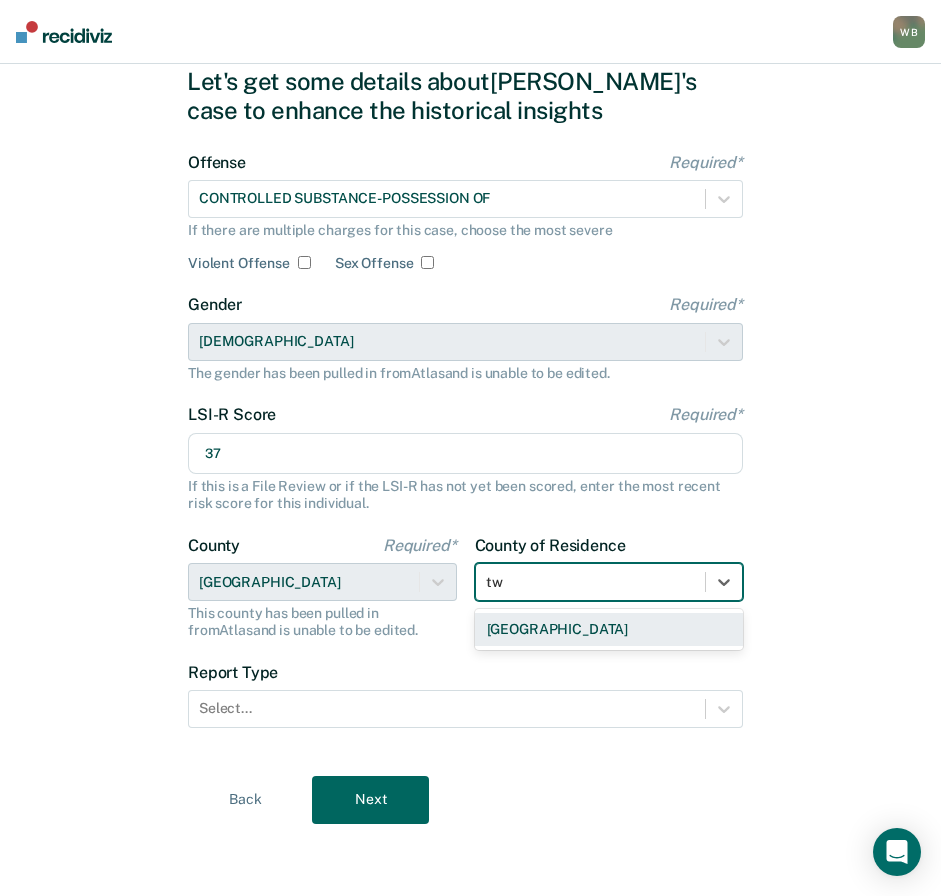 click on "[GEOGRAPHIC_DATA]" at bounding box center [609, 629] 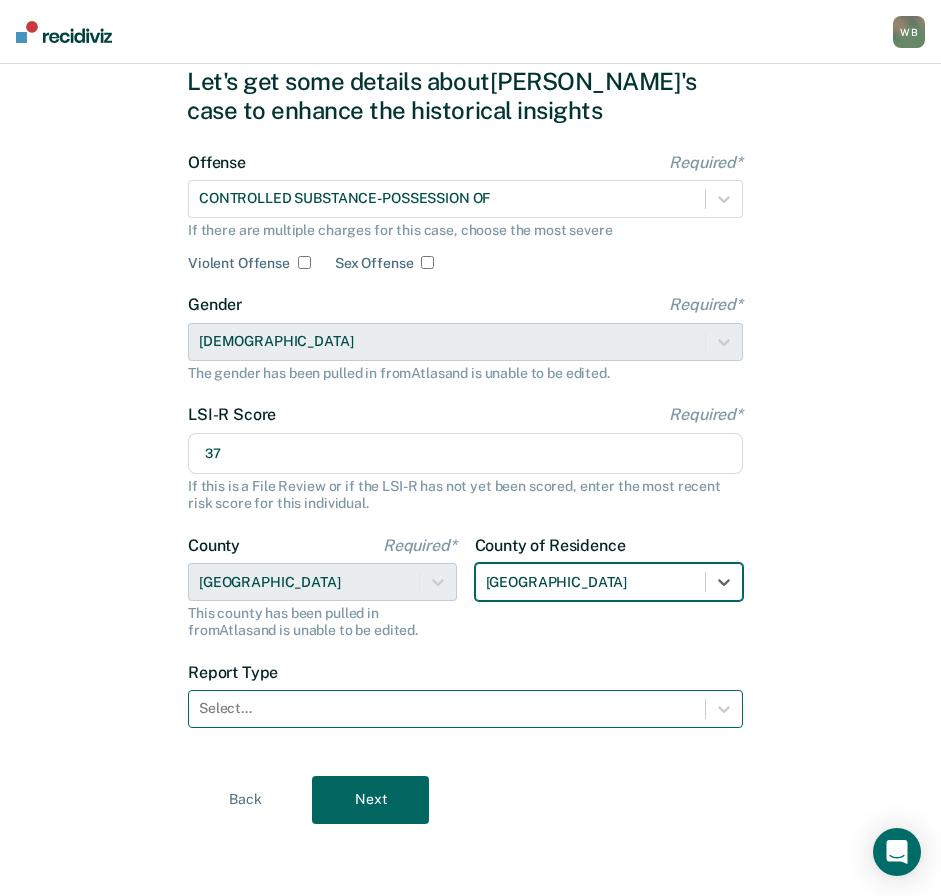 click on "Select..." at bounding box center [447, 708] 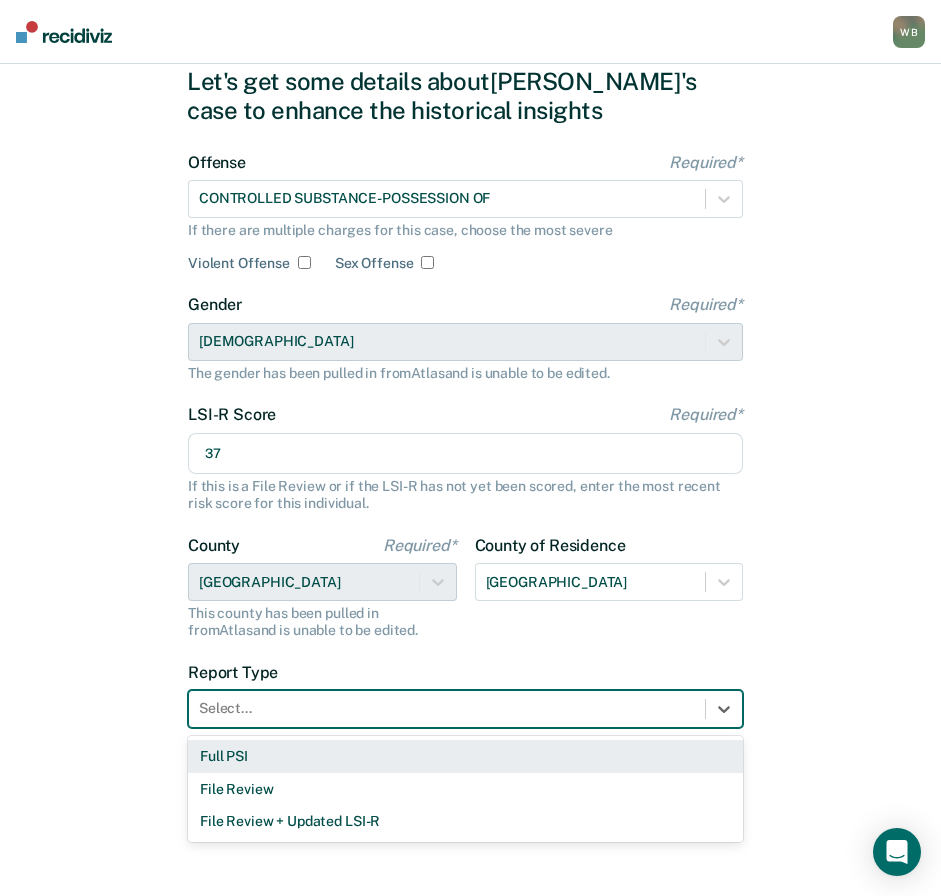 click on "Full PSI" at bounding box center [465, 756] 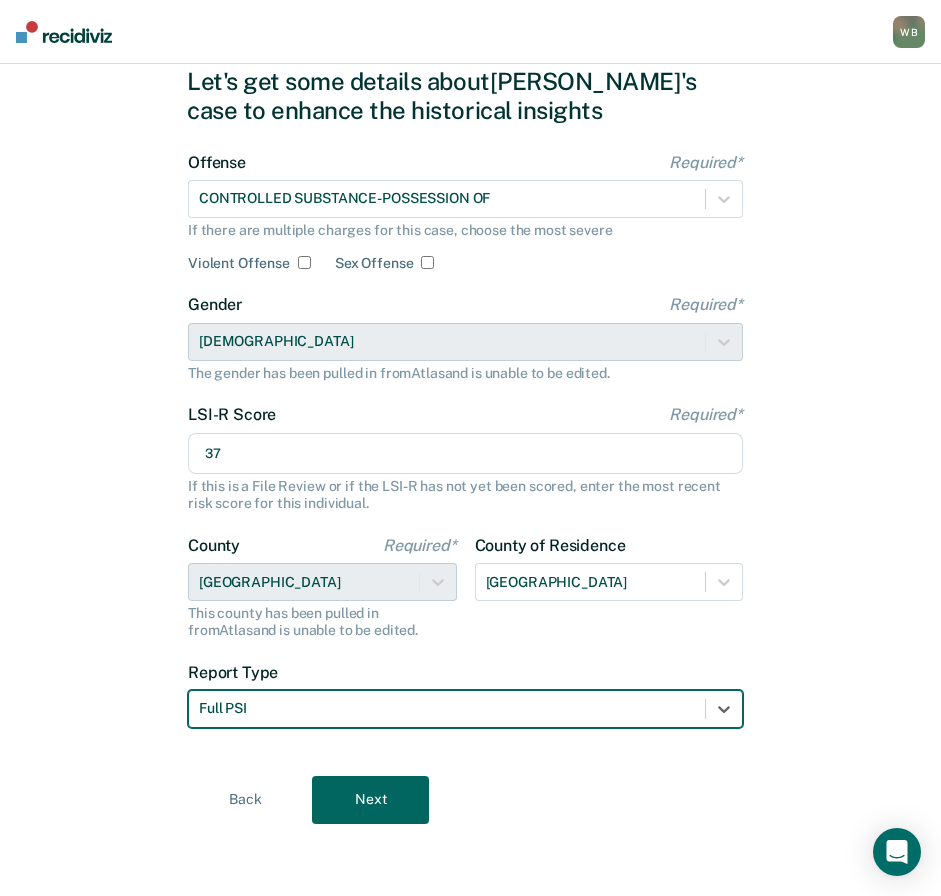 click on "Next" at bounding box center [370, 800] 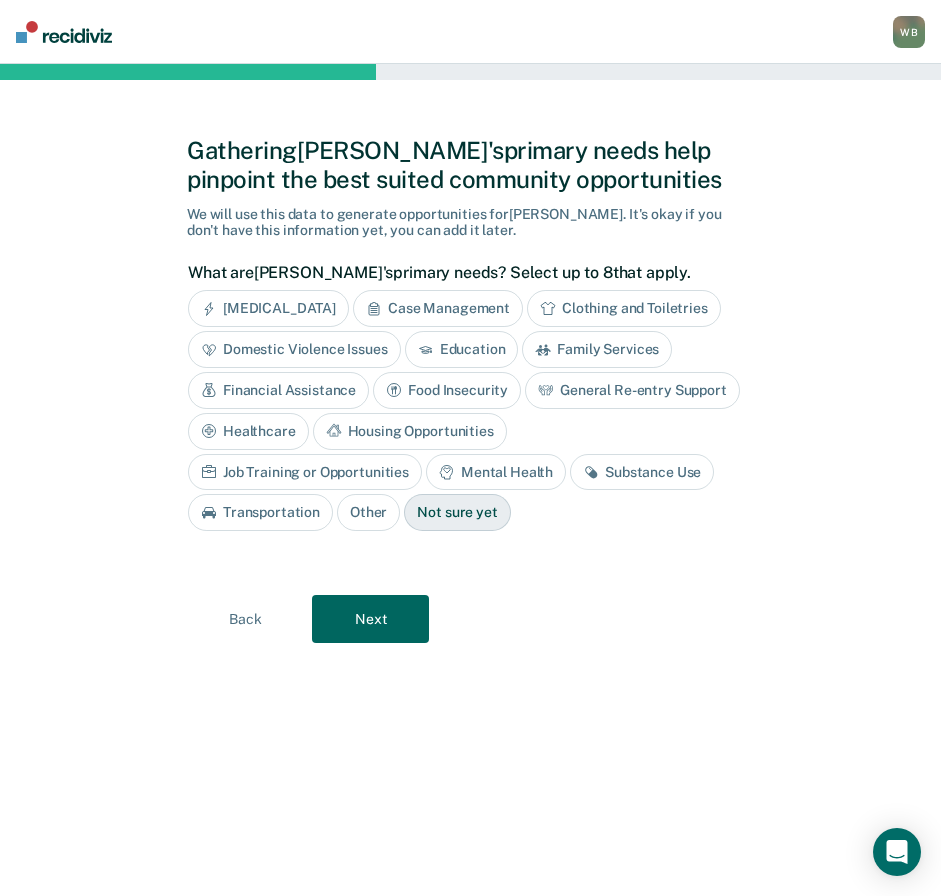 scroll, scrollTop: 0, scrollLeft: 0, axis: both 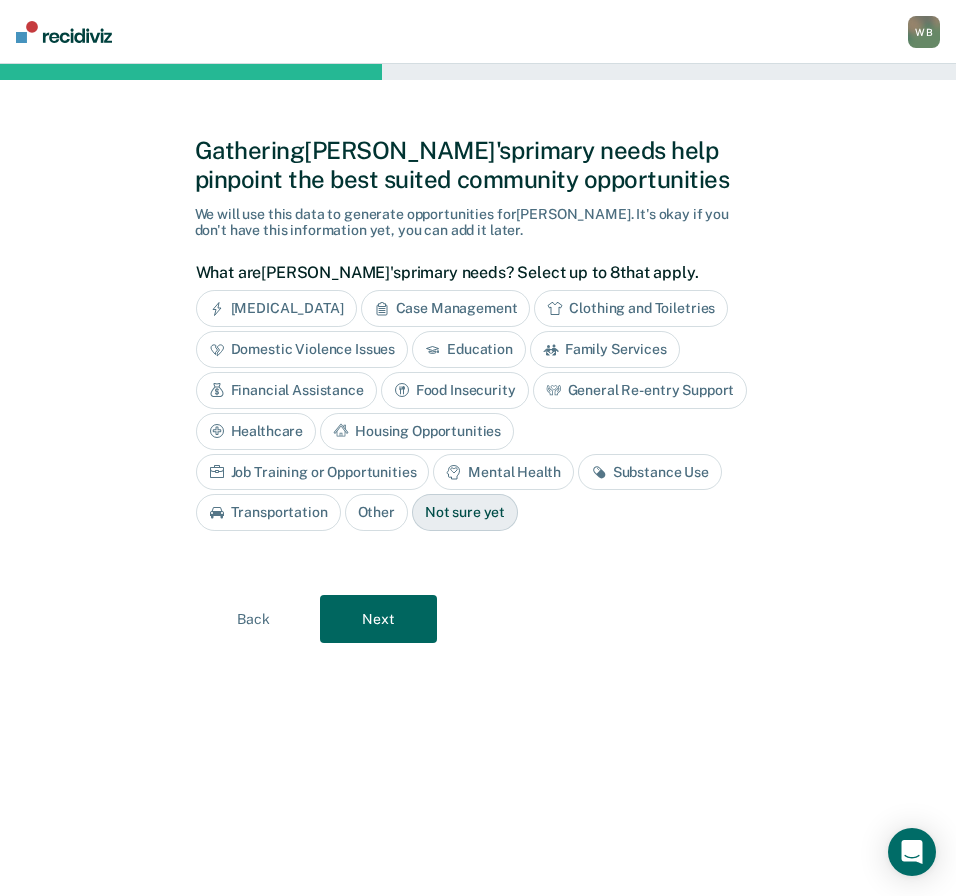 click on "Substance Use" at bounding box center [650, 472] 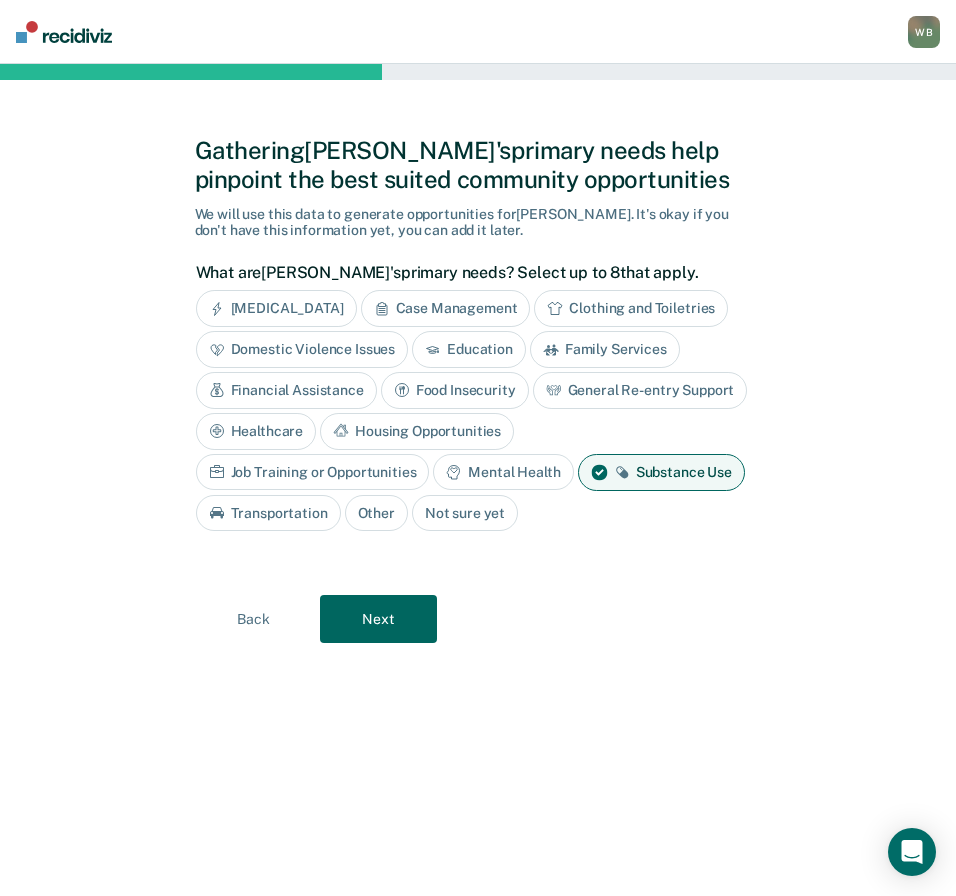 click on "Housing Opportunities" at bounding box center (417, 431) 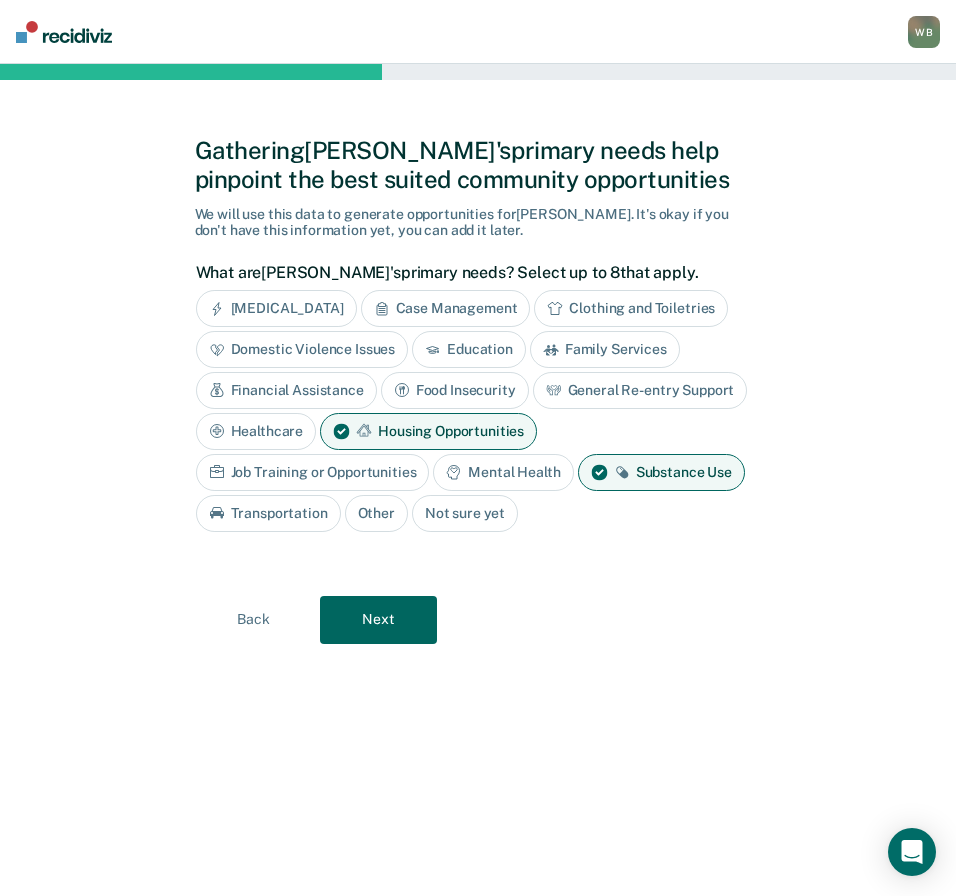drag, startPoint x: 312, startPoint y: 455, endPoint x: 330, endPoint y: 465, distance: 20.59126 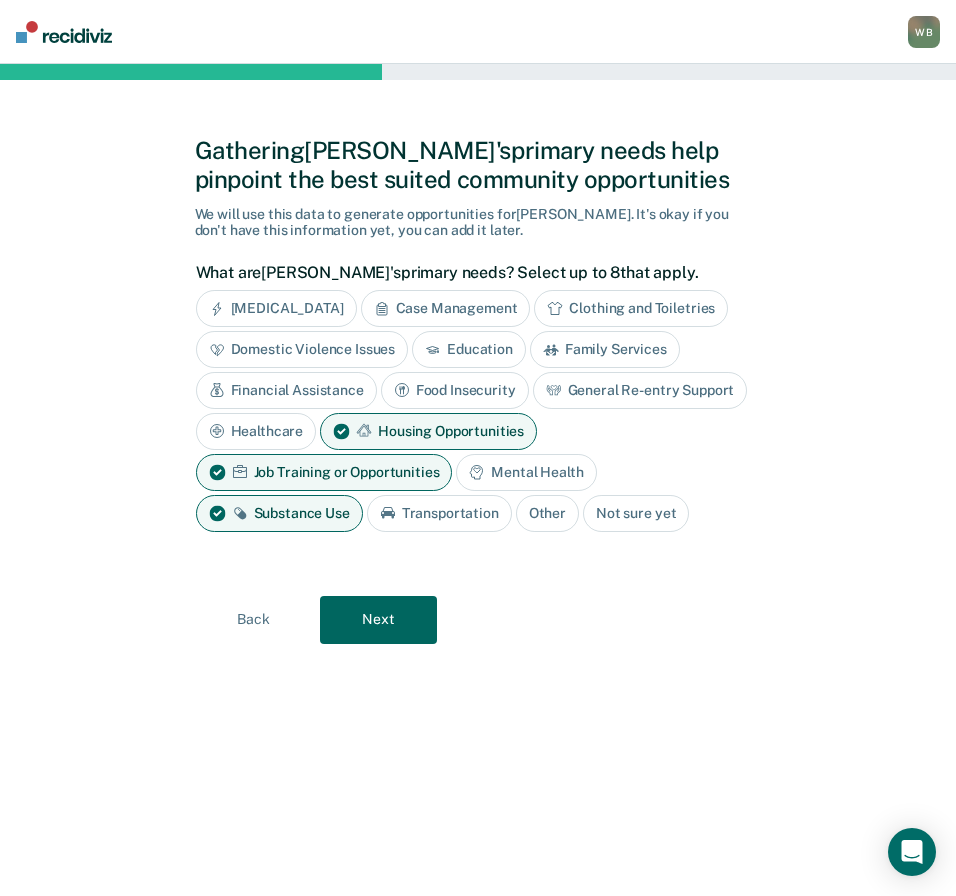 click on "Transportation" at bounding box center (439, 513) 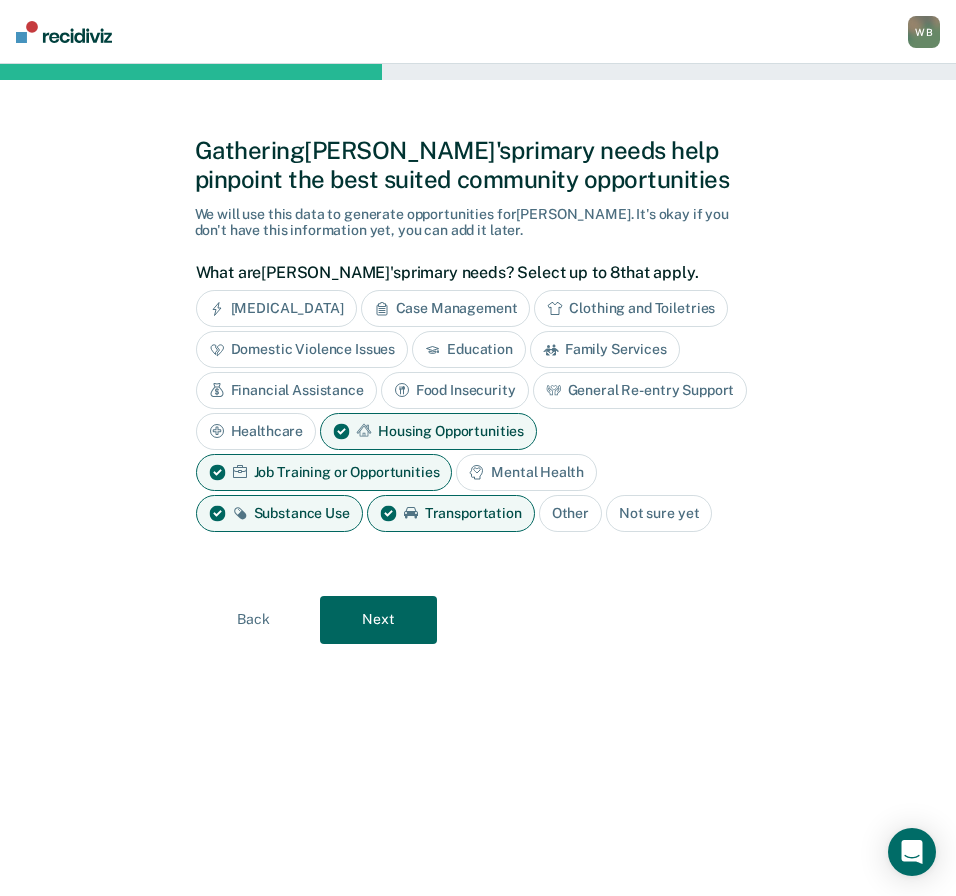 click on "Next" at bounding box center (378, 620) 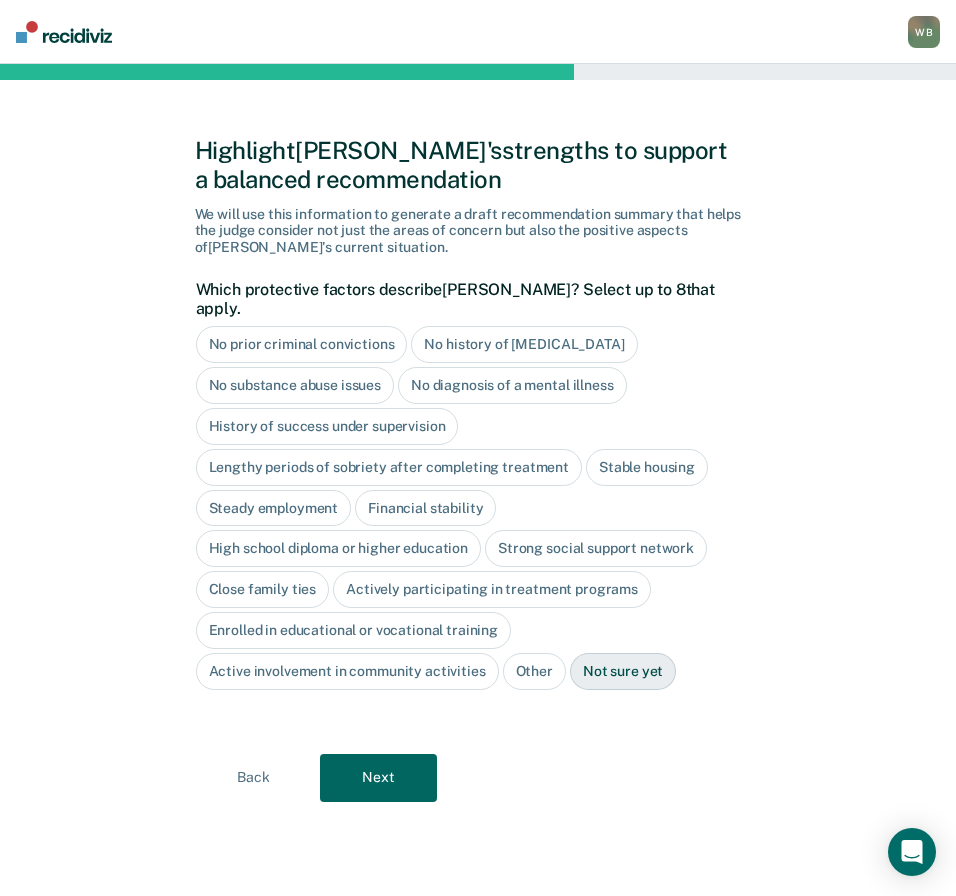 click on "Next" at bounding box center (378, 778) 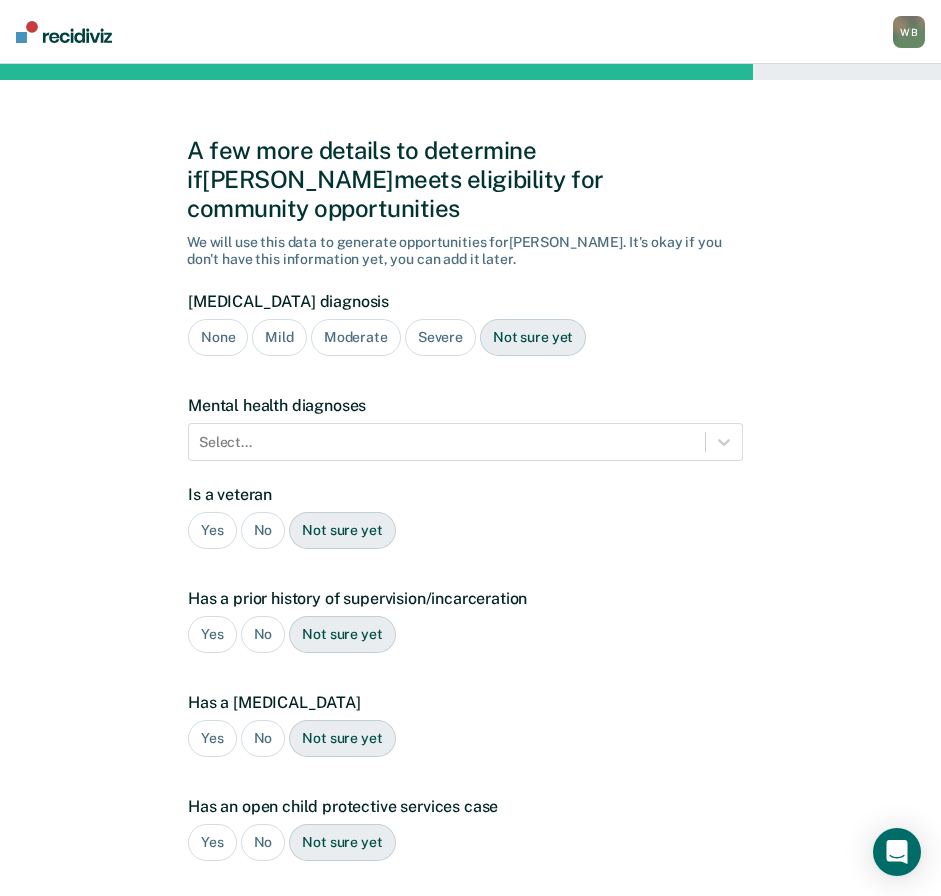 click on "Severe" at bounding box center [440, 337] 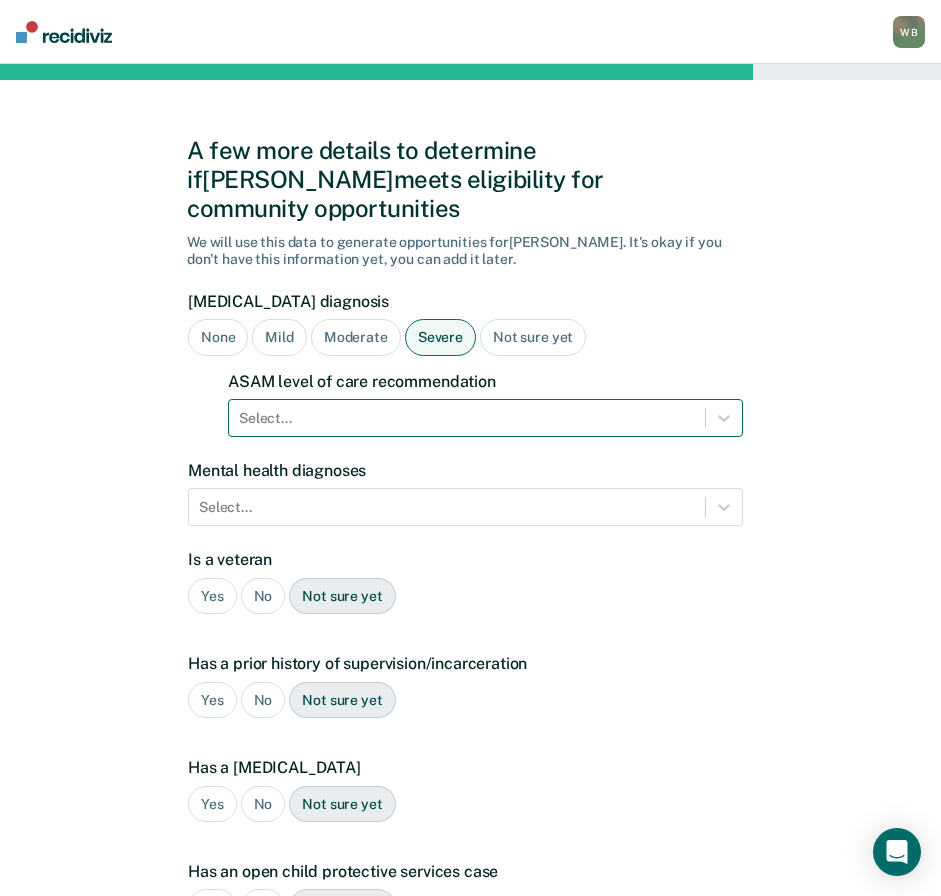 click at bounding box center (467, 418) 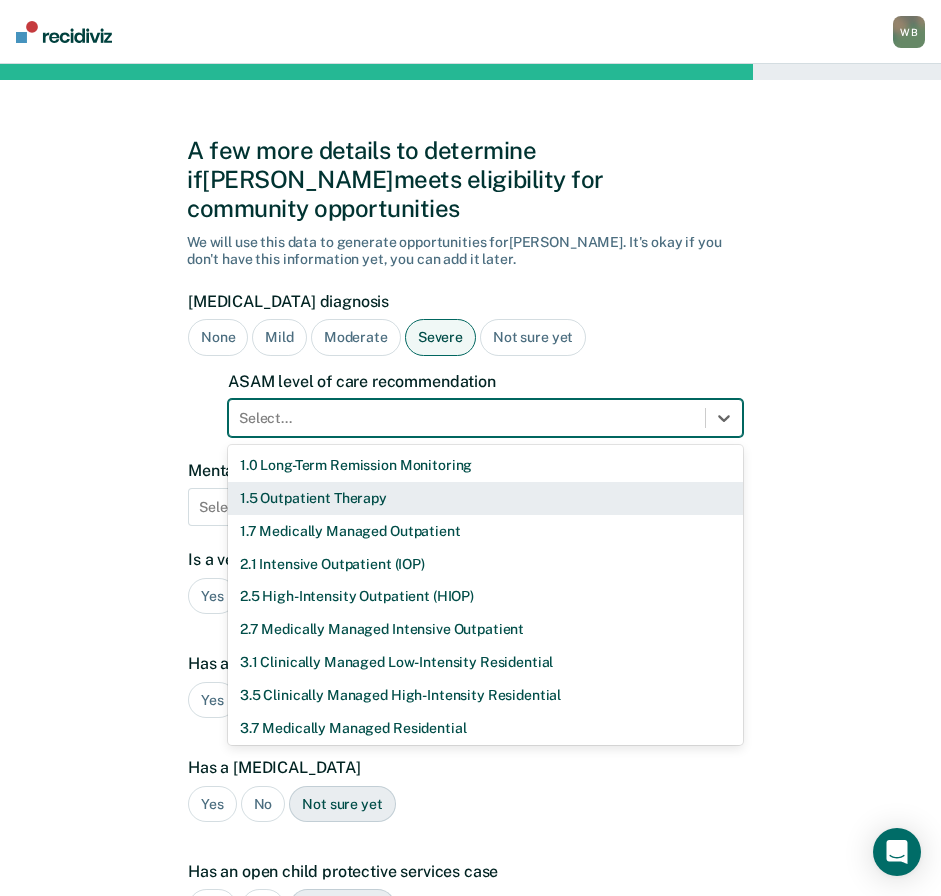 click on "1.5 Outpatient Therapy" at bounding box center [485, 498] 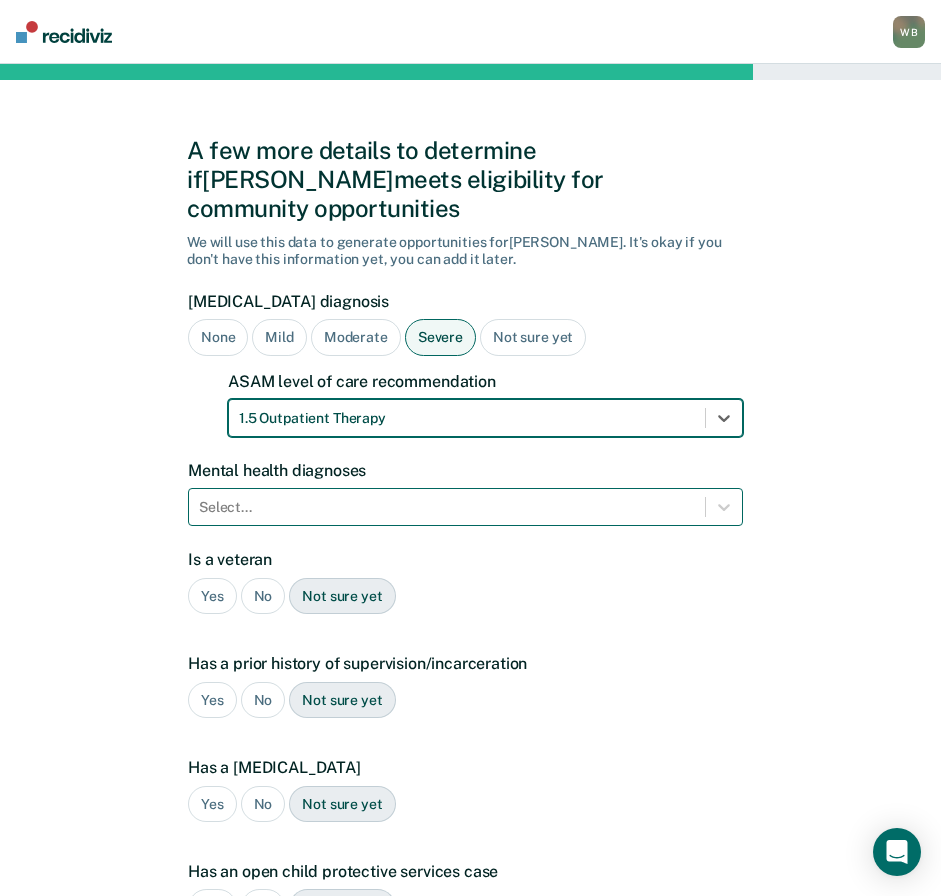 click at bounding box center [447, 507] 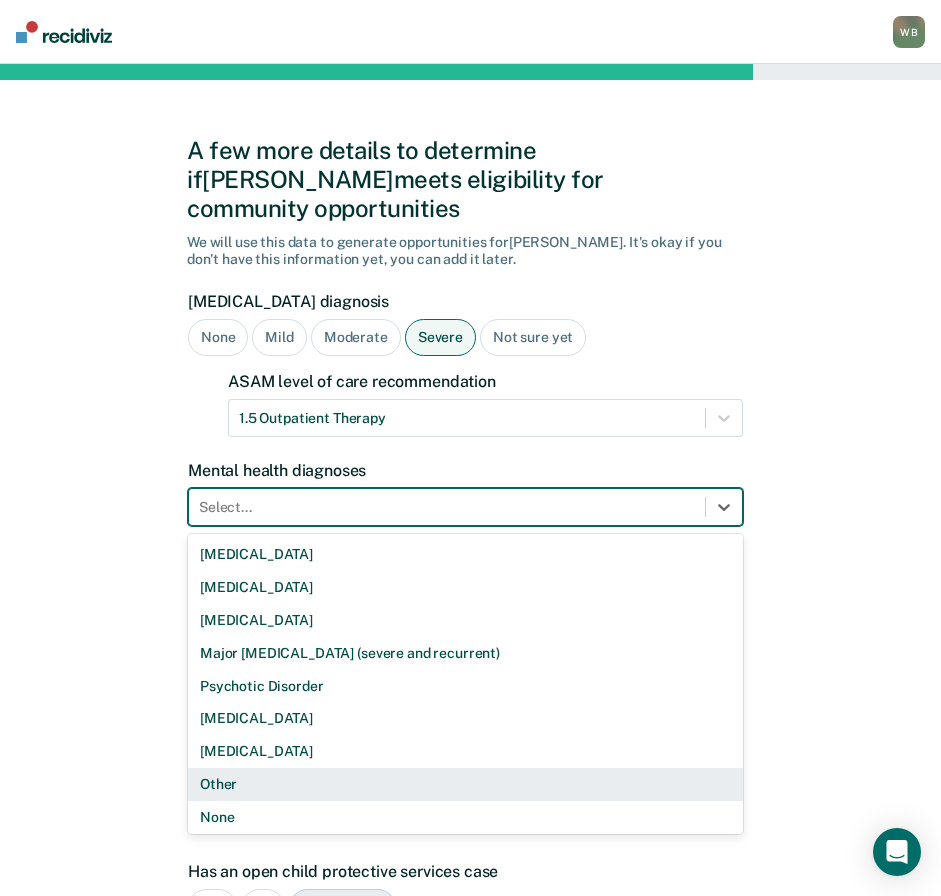 drag, startPoint x: 282, startPoint y: 781, endPoint x: 280, endPoint y: 798, distance: 17.117243 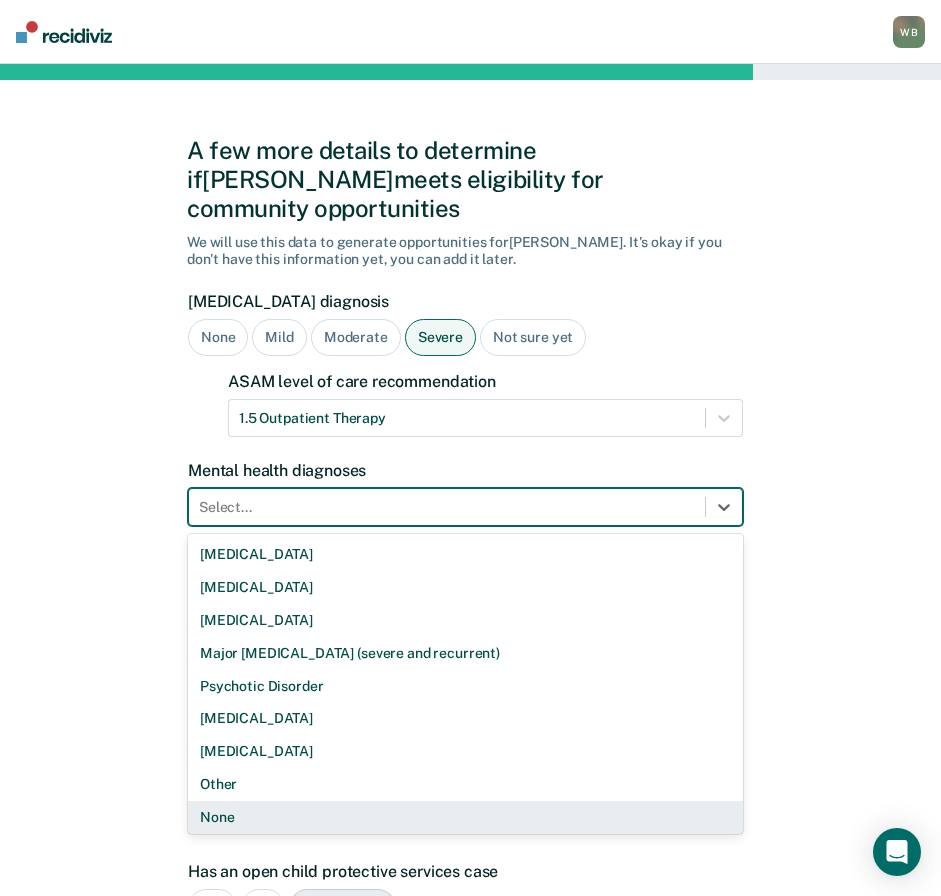 click on "None" at bounding box center (465, 817) 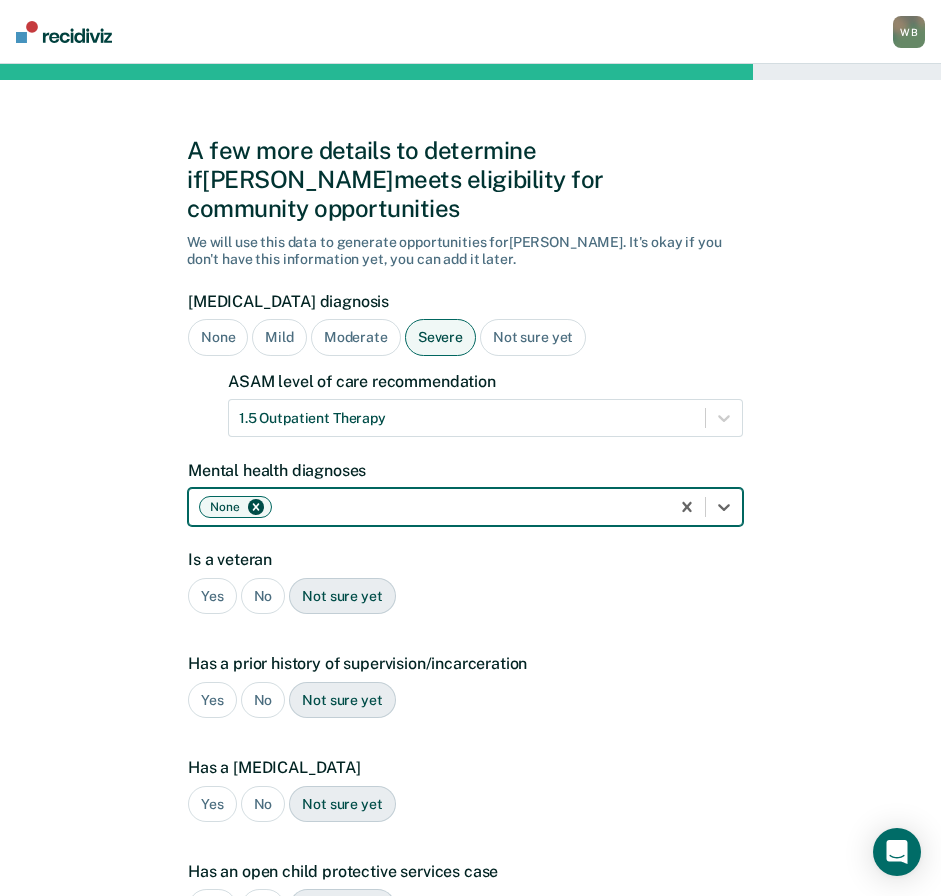 click on "No" at bounding box center (263, 596) 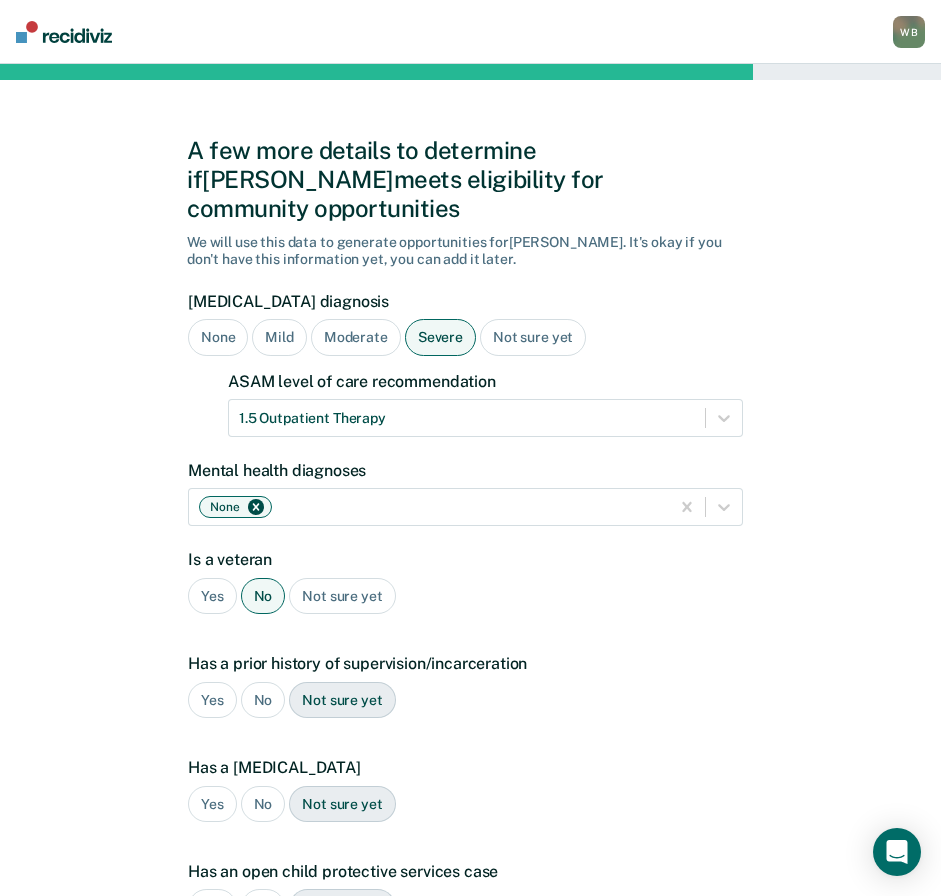 click on "No" at bounding box center (263, 700) 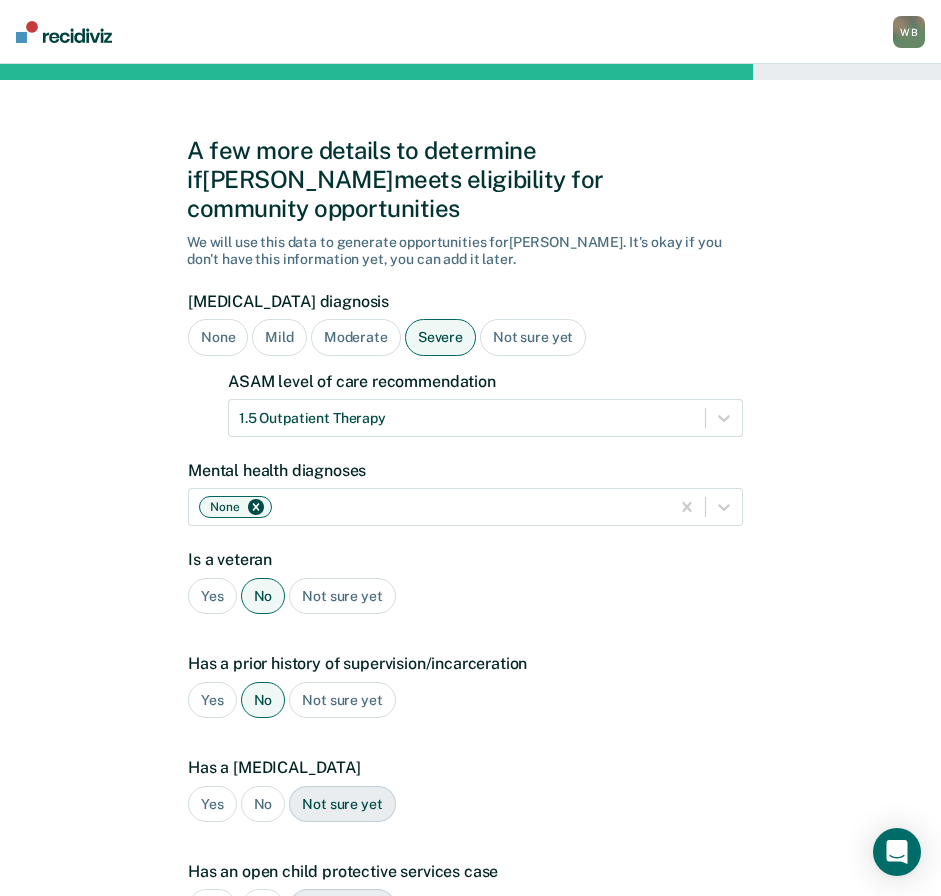 click on "Yes" at bounding box center [212, 700] 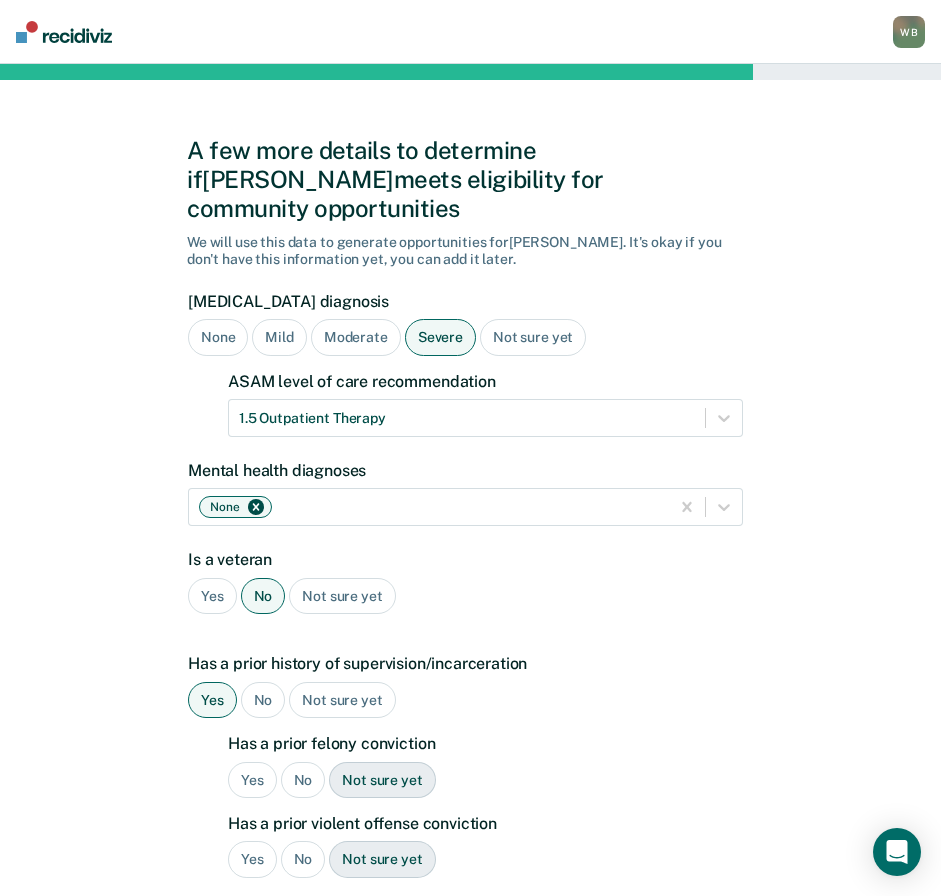 drag, startPoint x: 291, startPoint y: 756, endPoint x: 246, endPoint y: 748, distance: 45.705578 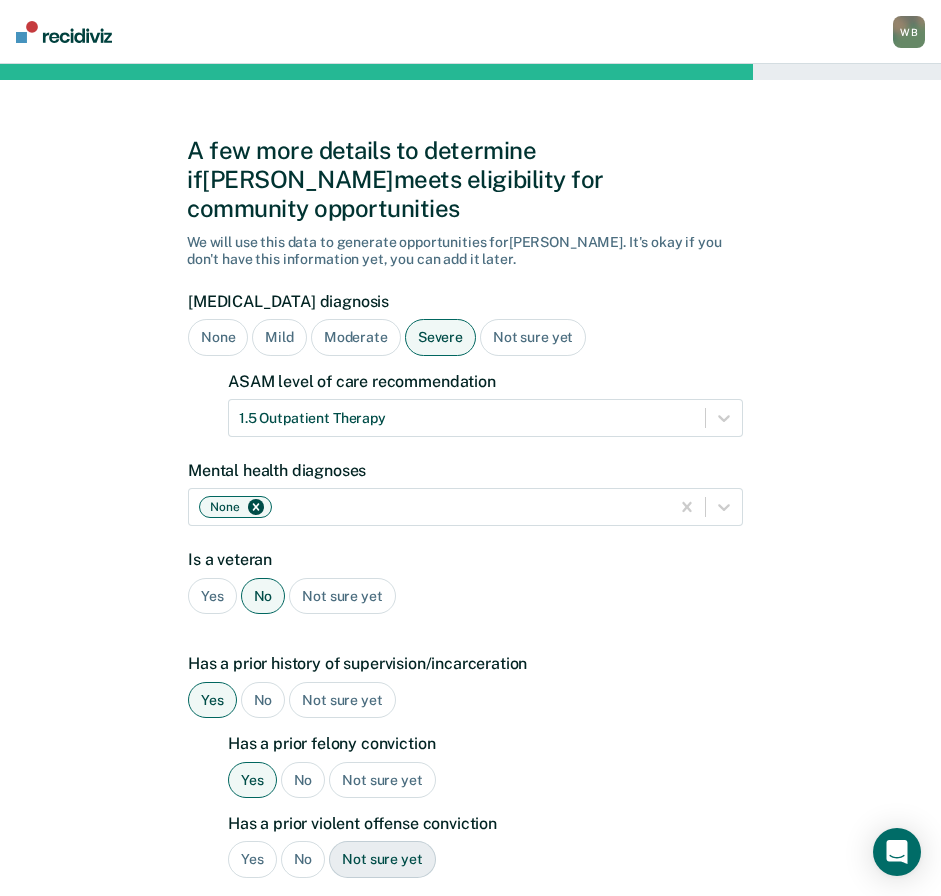 click on "Yes" at bounding box center (252, 859) 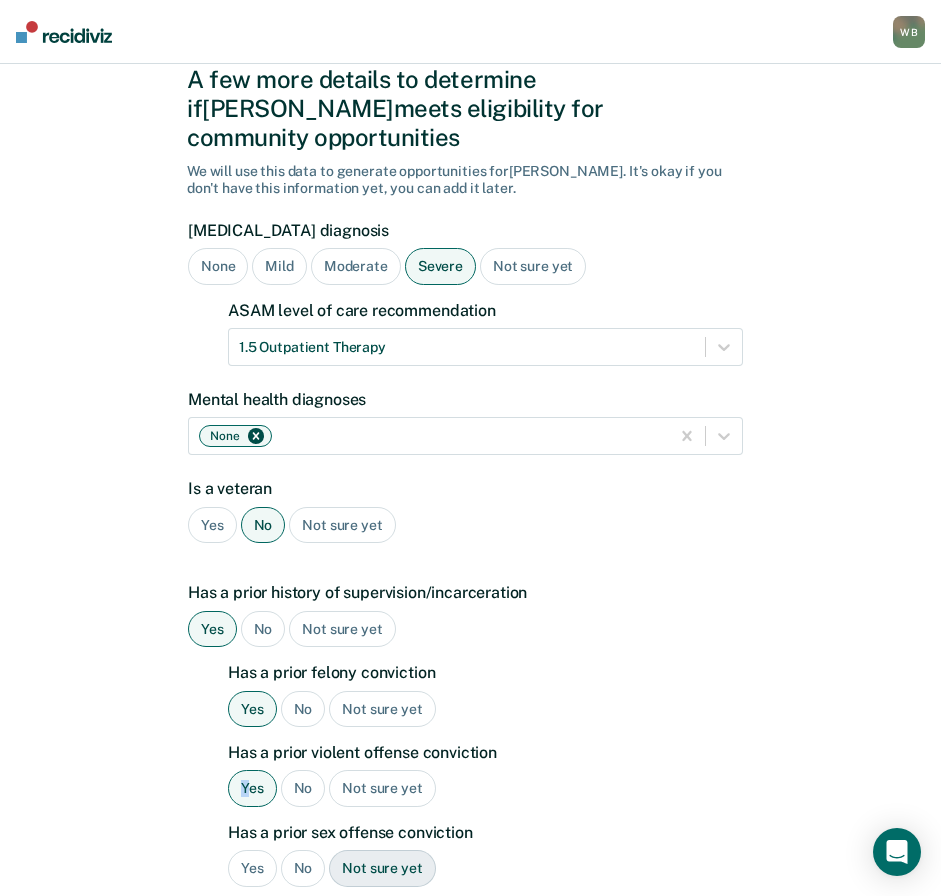 scroll, scrollTop: 200, scrollLeft: 0, axis: vertical 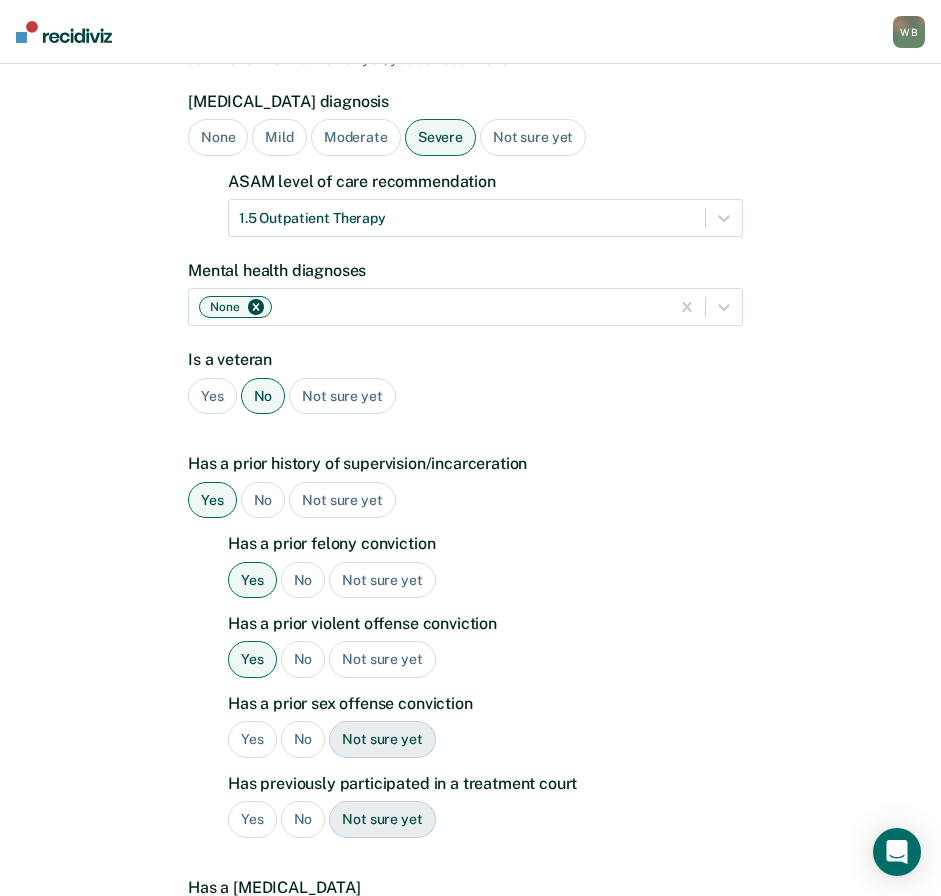 click on "Yes" at bounding box center [252, 659] 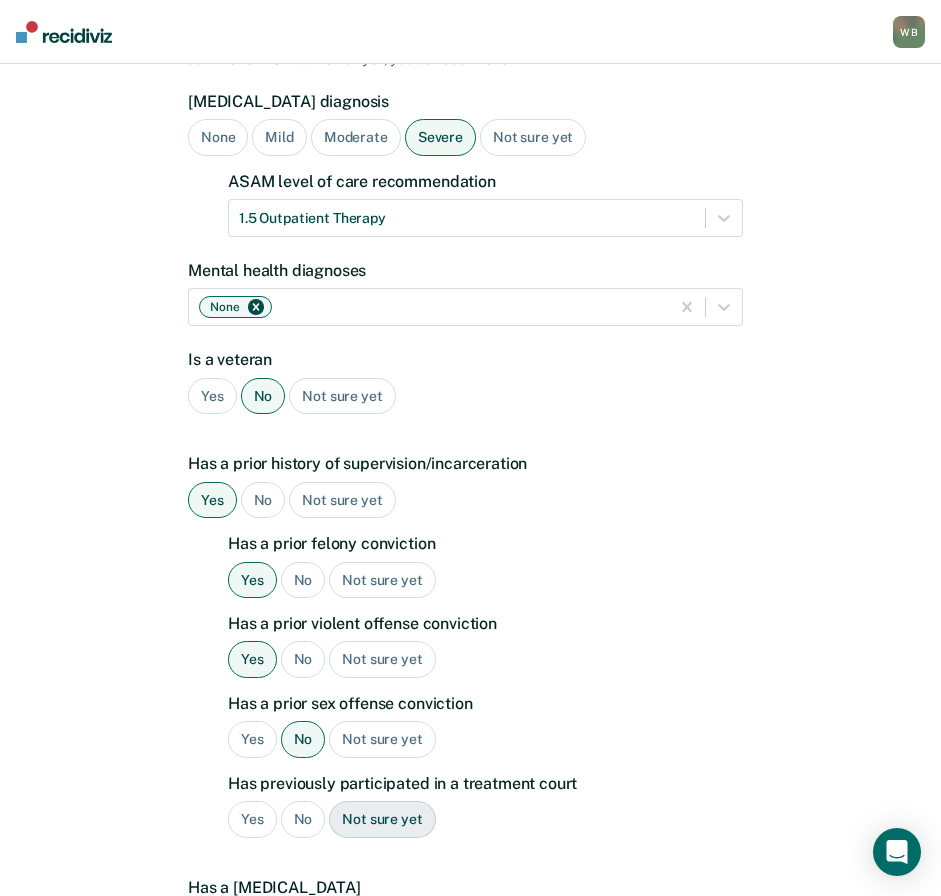 click on "No" at bounding box center [303, 819] 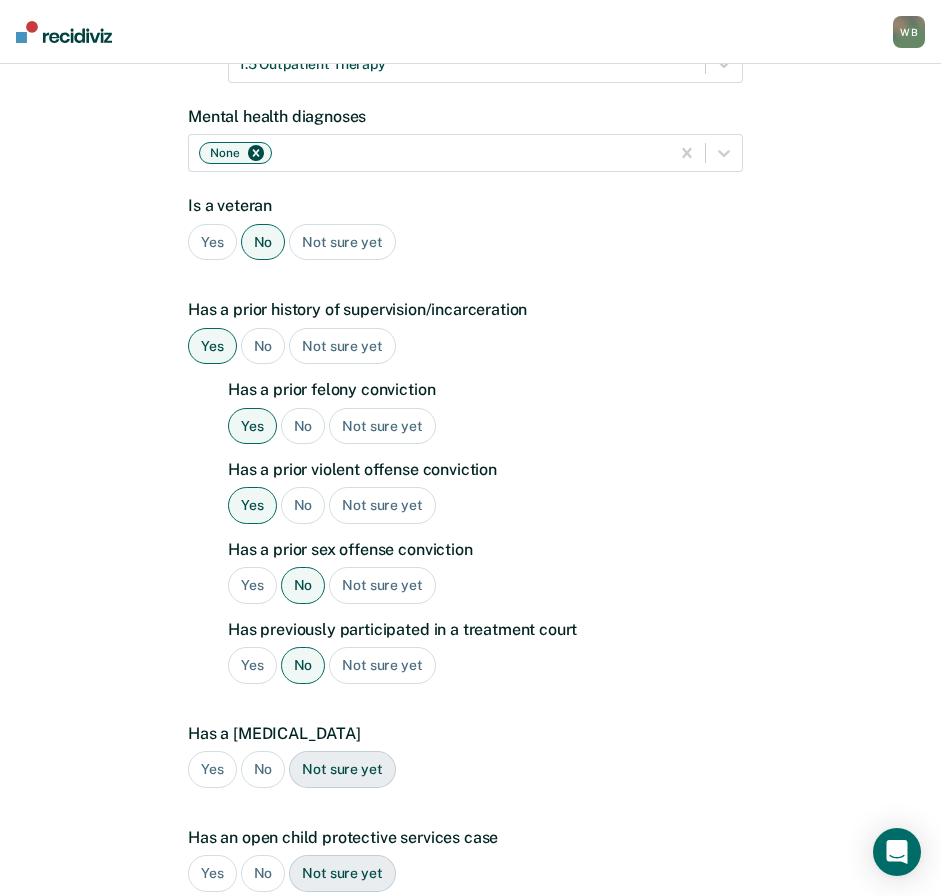 scroll, scrollTop: 500, scrollLeft: 0, axis: vertical 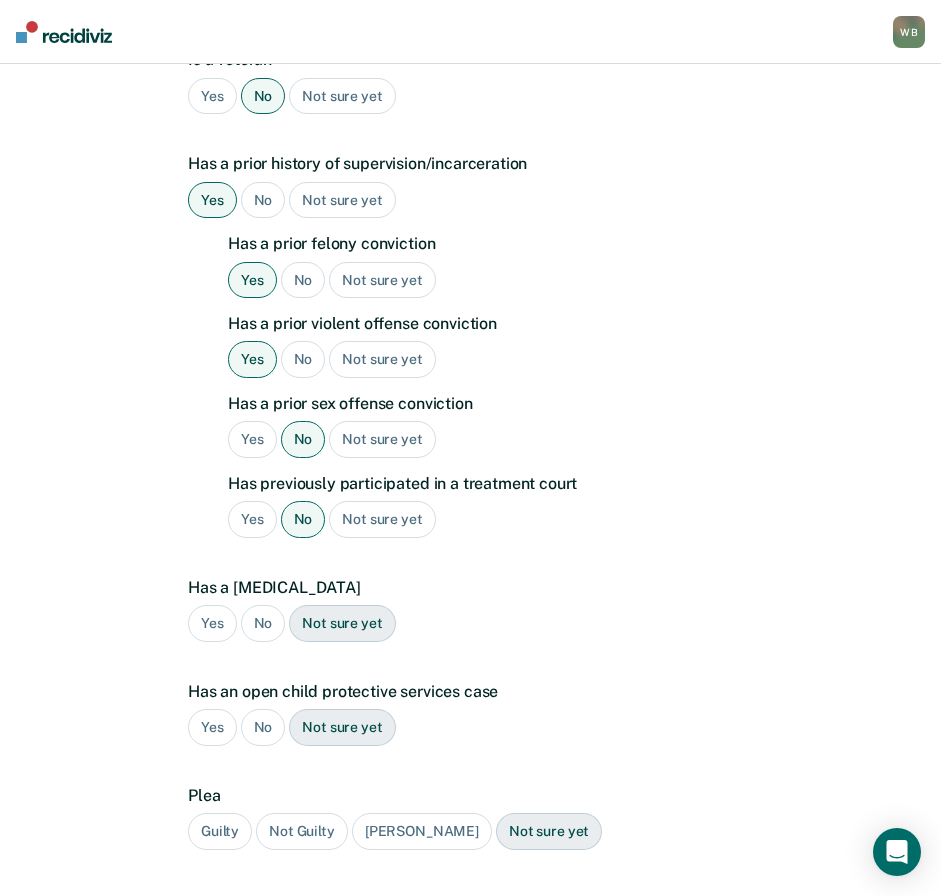 click on "No" at bounding box center [263, 623] 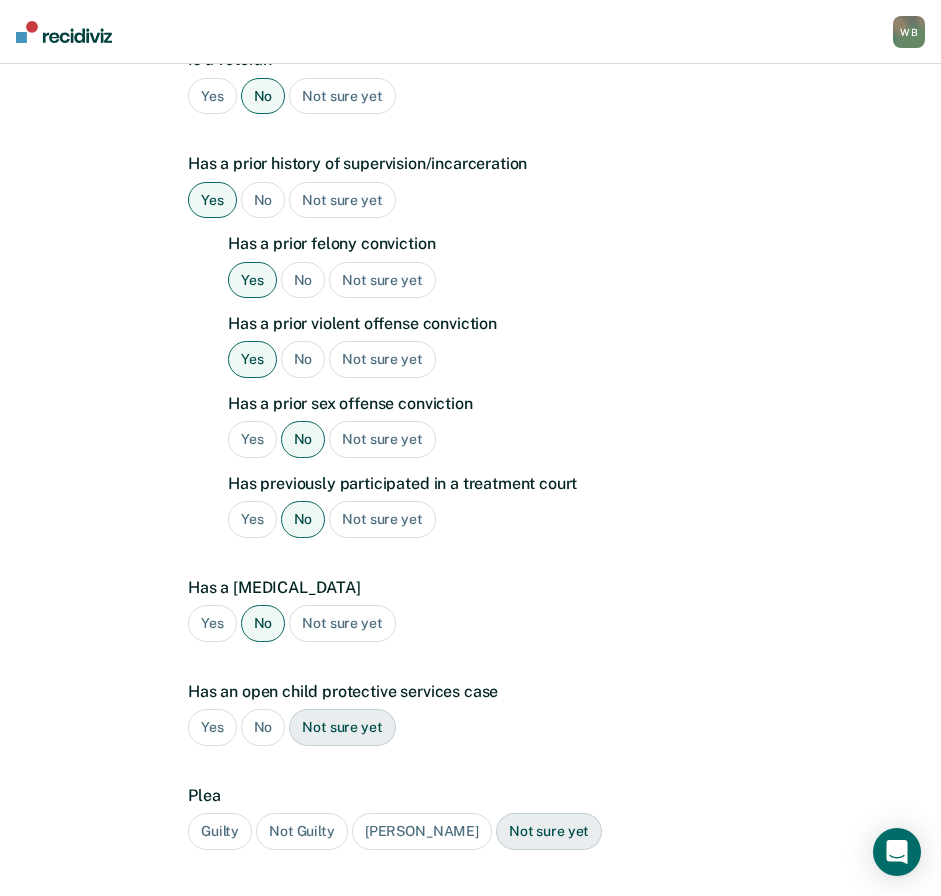 click on "No" at bounding box center [263, 727] 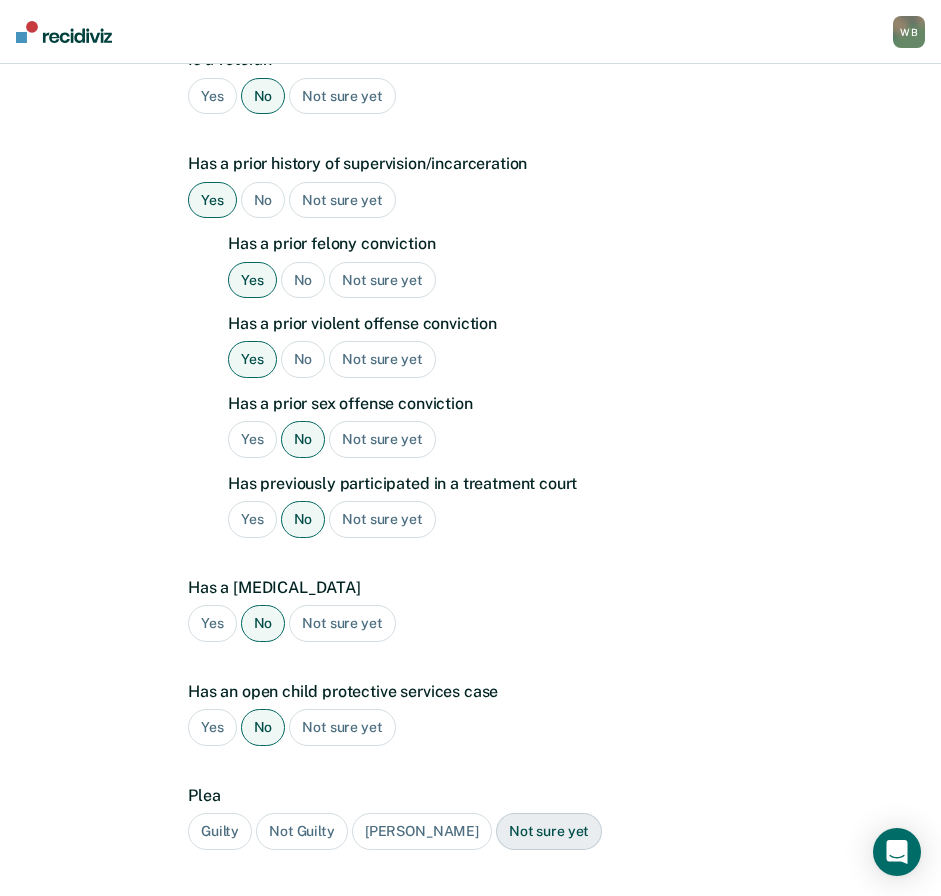 click on "Guilty" at bounding box center (220, 831) 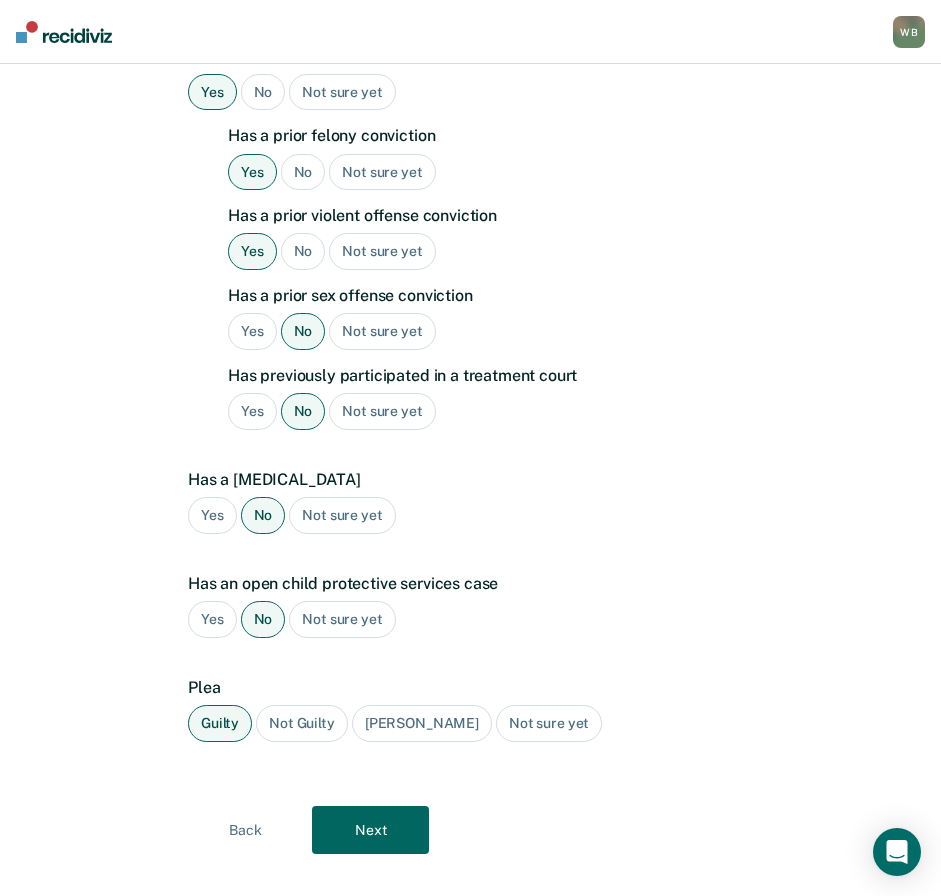 scroll, scrollTop: 609, scrollLeft: 0, axis: vertical 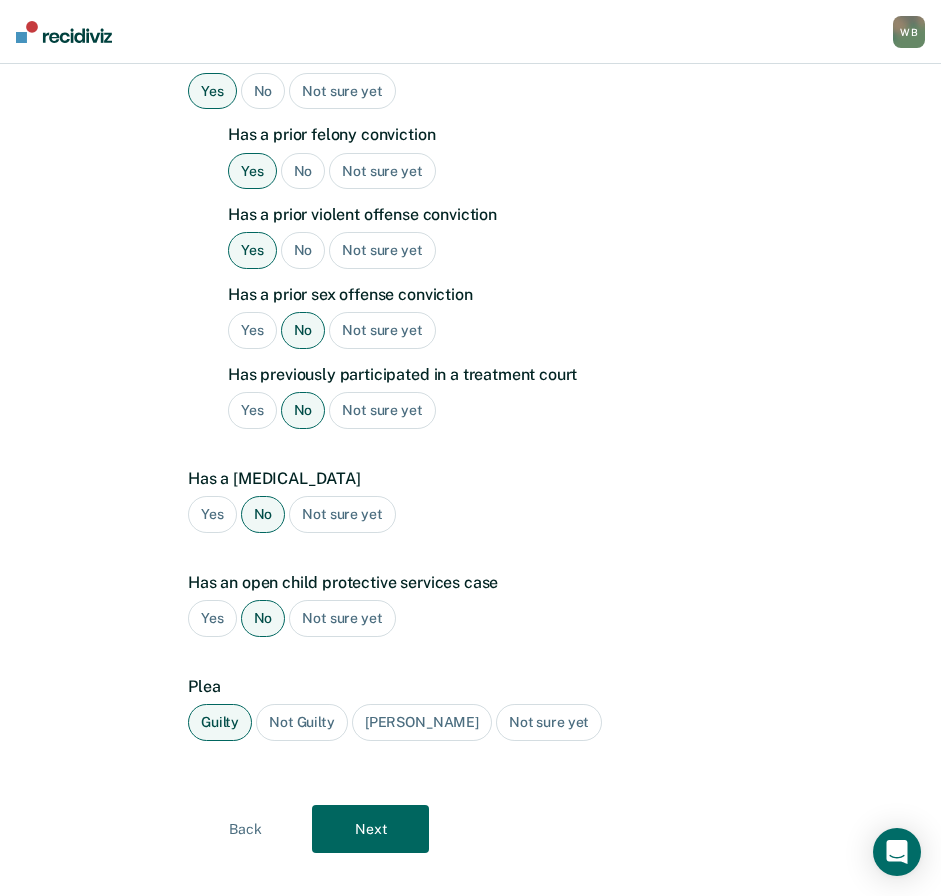 click on "Next" at bounding box center (370, 829) 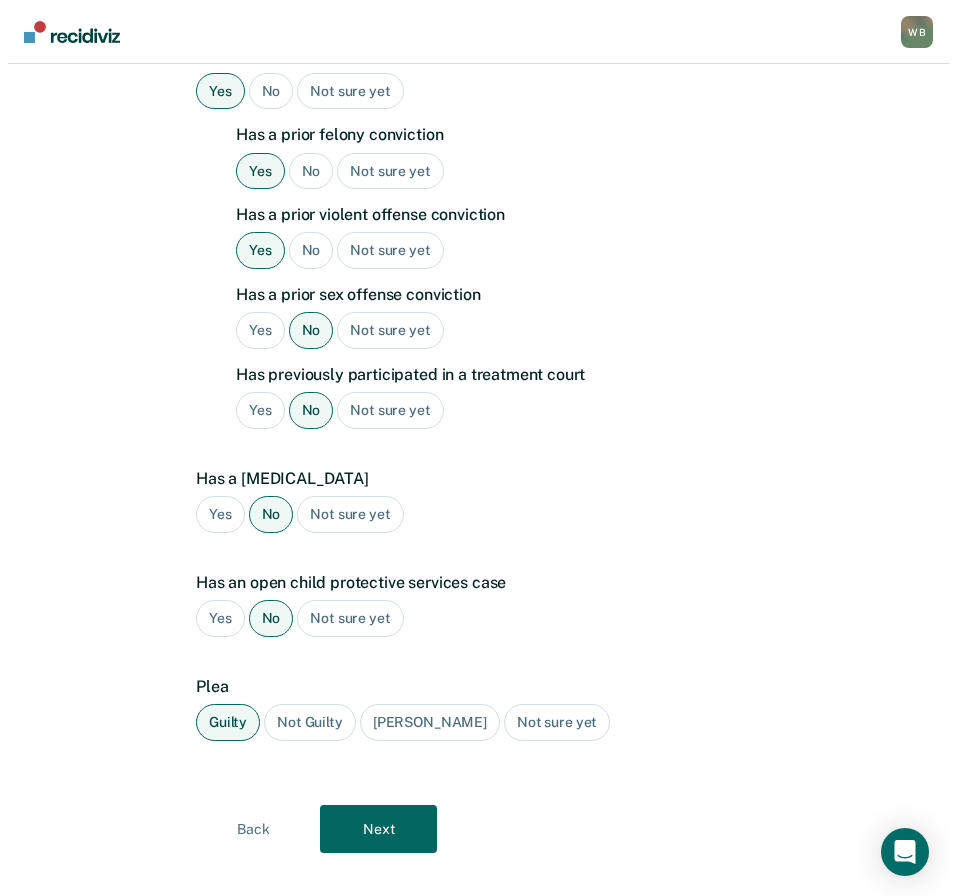scroll, scrollTop: 0, scrollLeft: 0, axis: both 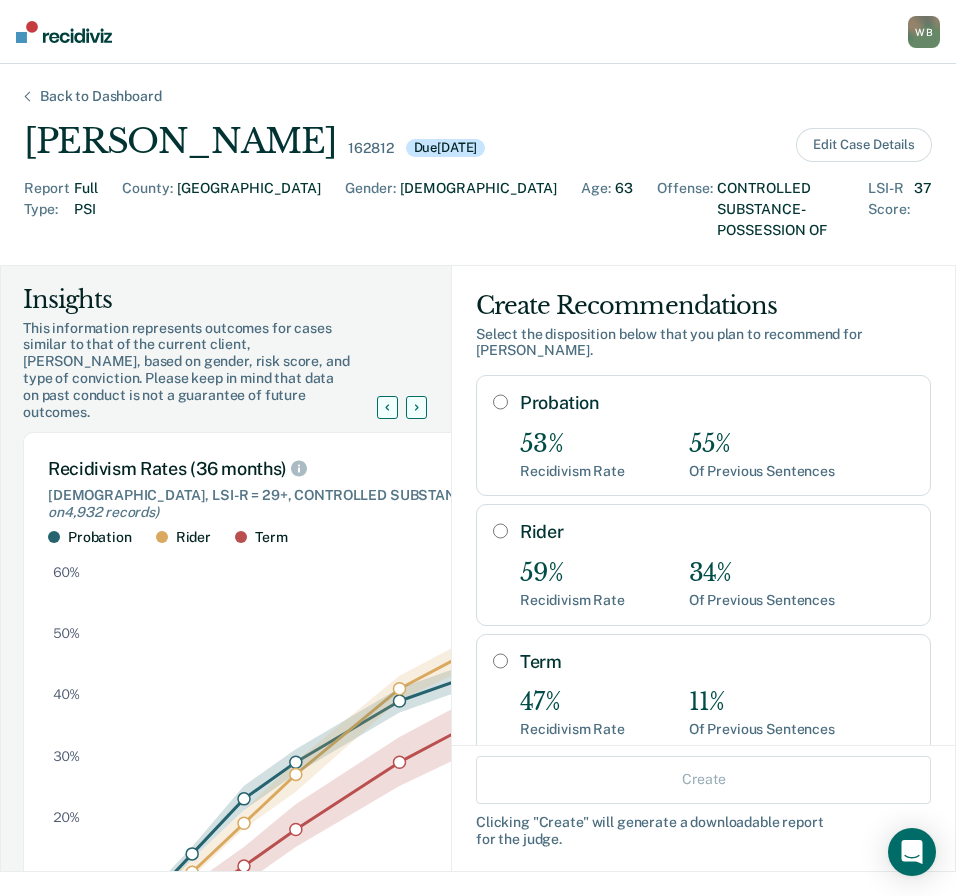 click on "Term" at bounding box center (500, 661) 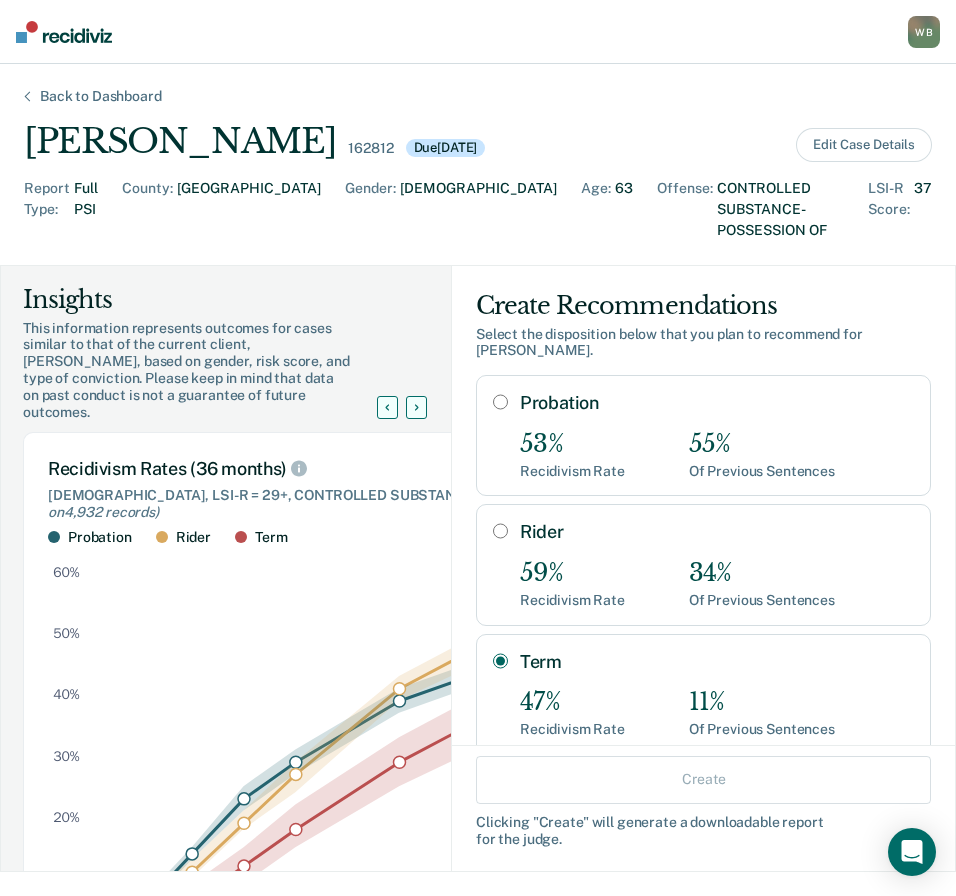 radio on "true" 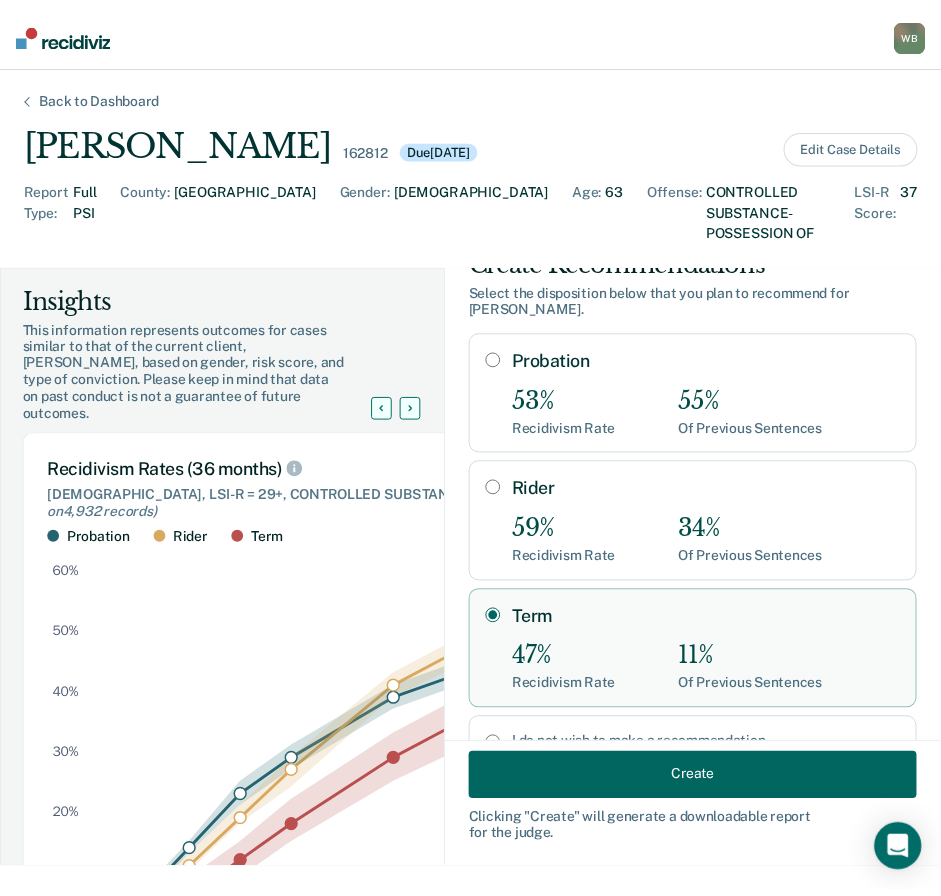 scroll, scrollTop: 83, scrollLeft: 0, axis: vertical 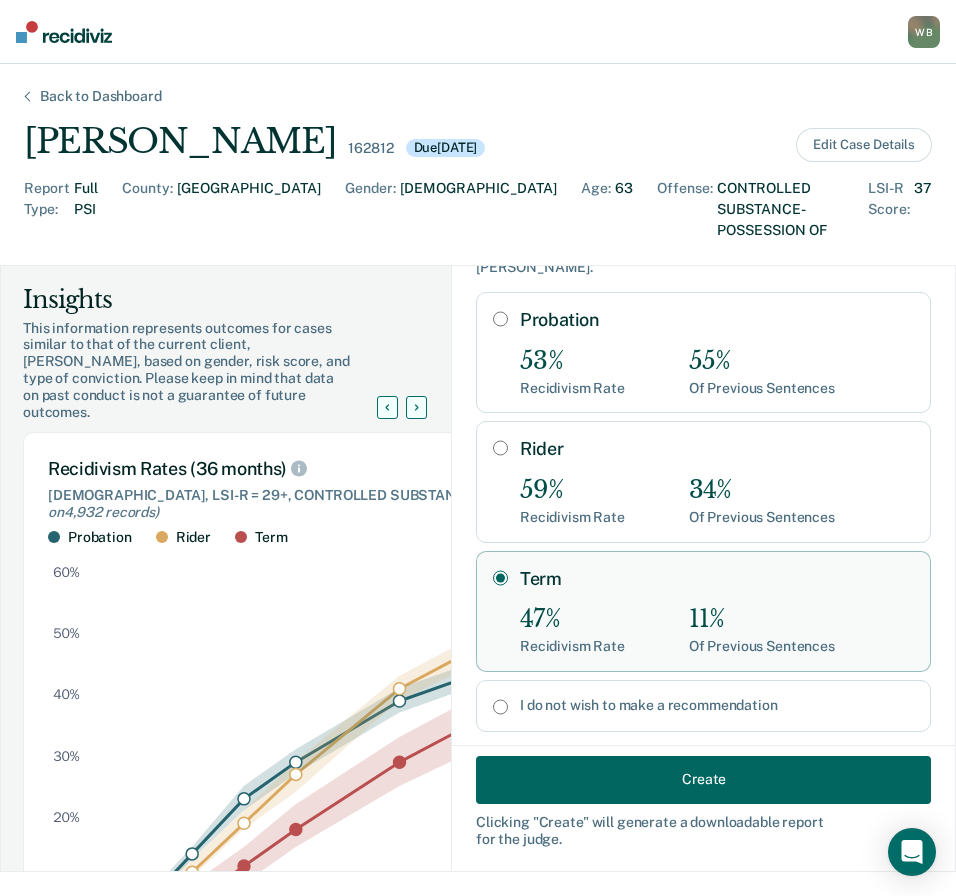 click on "Create" at bounding box center [703, 779] 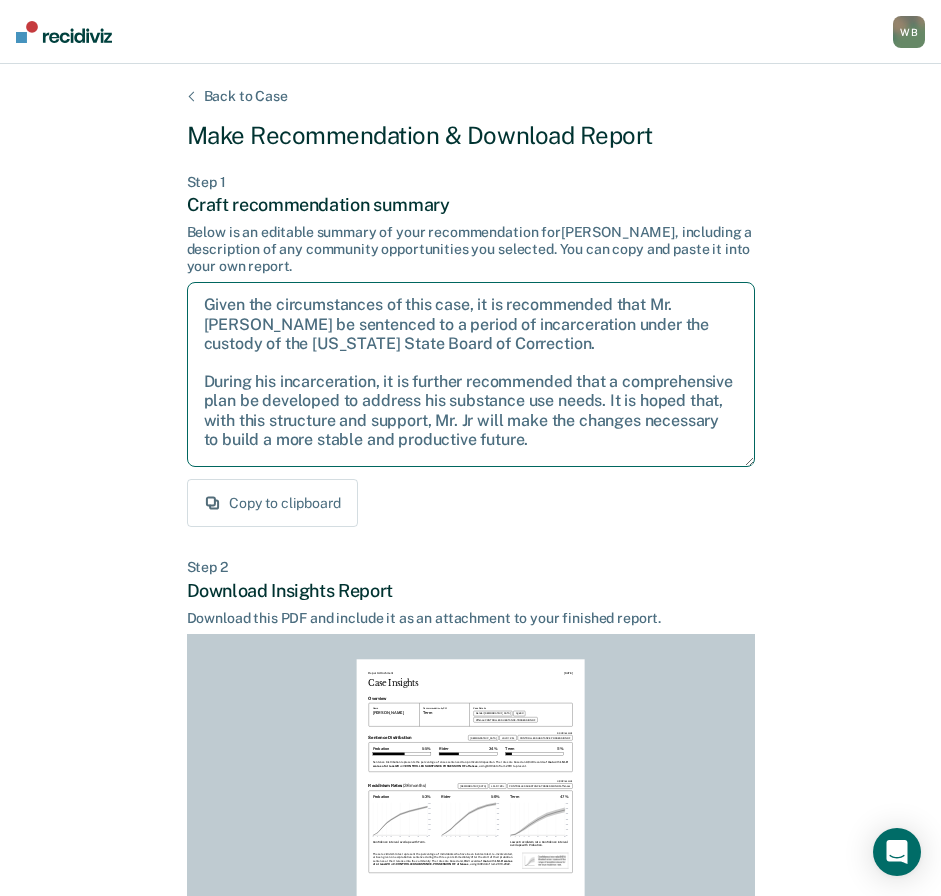 click on "Given the circumstances of this case, it is recommended that Mr. [PERSON_NAME] be sentenced to a period of incarceration under the custody of the [US_STATE] State Board of Correction.
During his incarceration, it is further recommended that a comprehensive plan be developed to address his substance use needs. It is hoped that, with this structure and support, Mr. Jr will make the changes necessary to build a more stable and productive future." at bounding box center (471, 374) 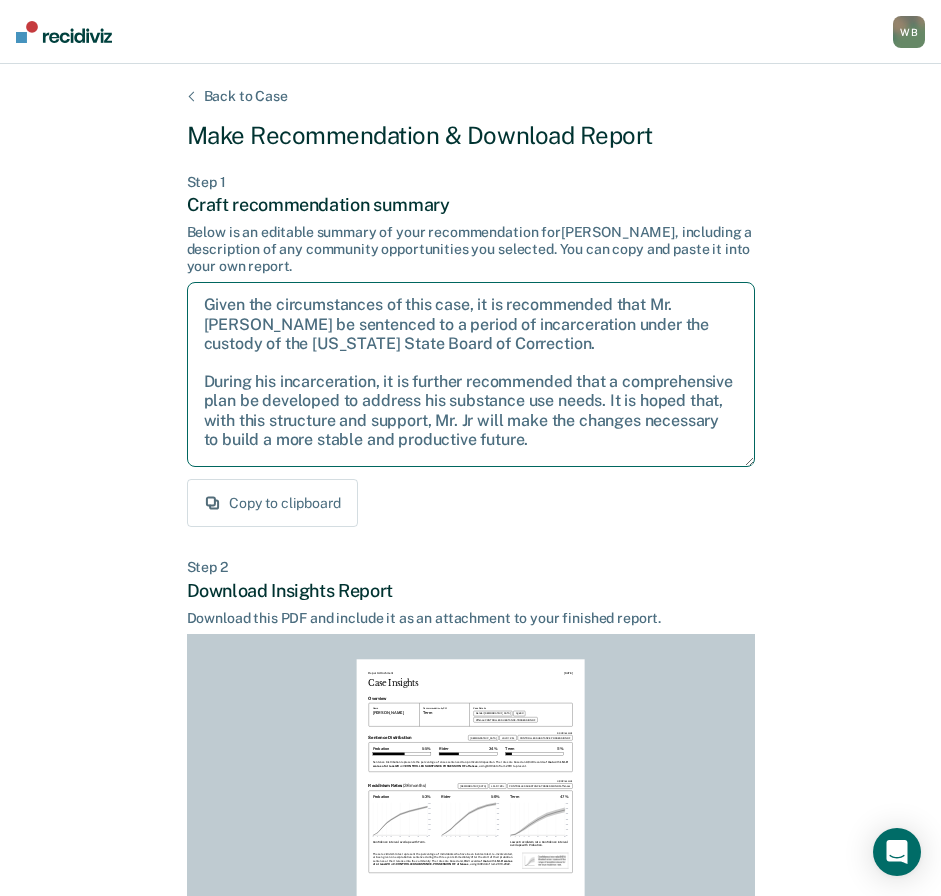 drag, startPoint x: 545, startPoint y: 446, endPoint x: 203, endPoint y: 294, distance: 374.2566 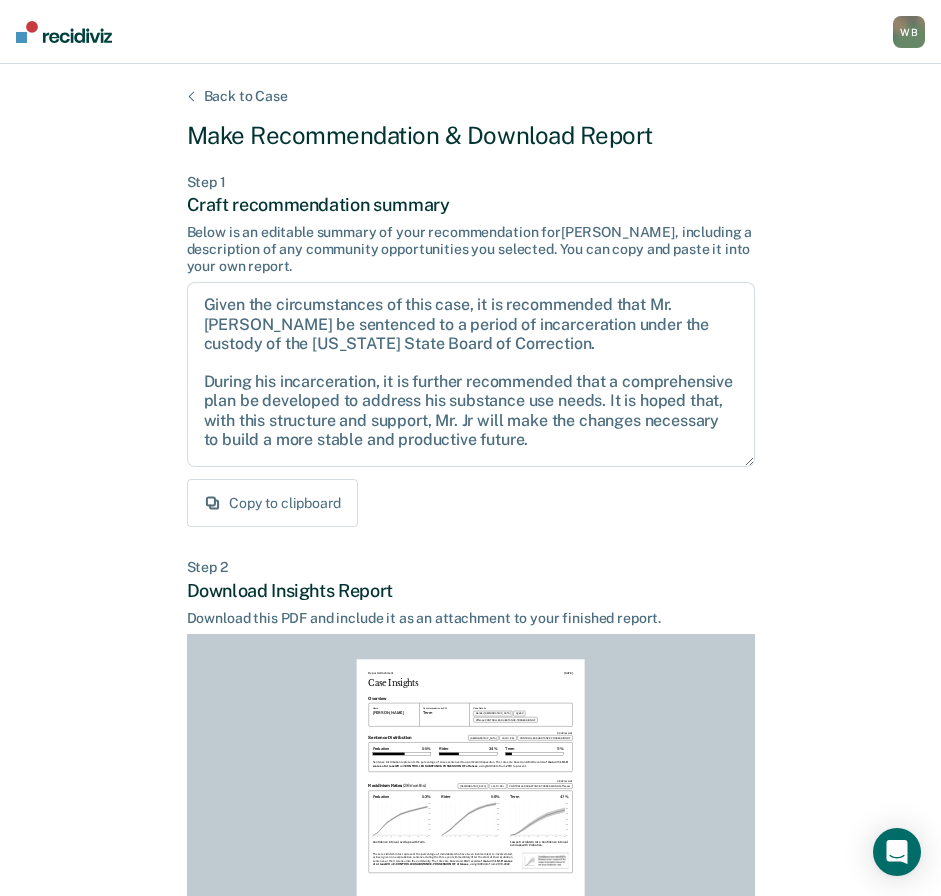 click on "Copy to clipboard" at bounding box center (471, 503) 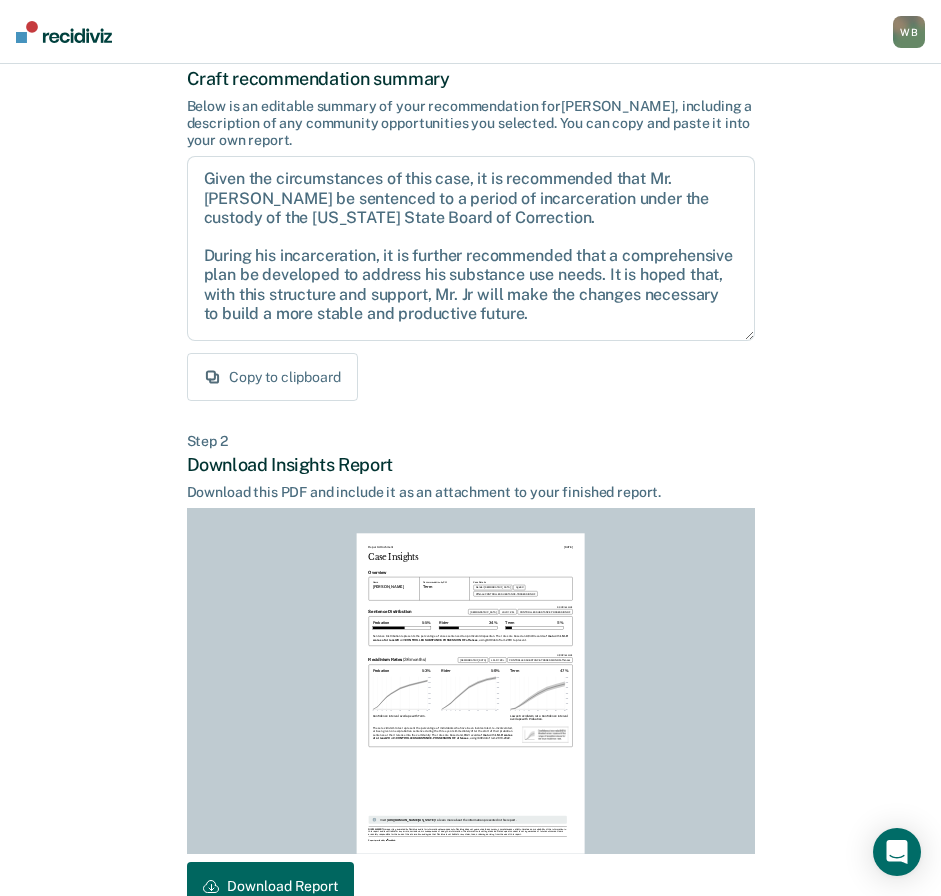 scroll, scrollTop: 244, scrollLeft: 0, axis: vertical 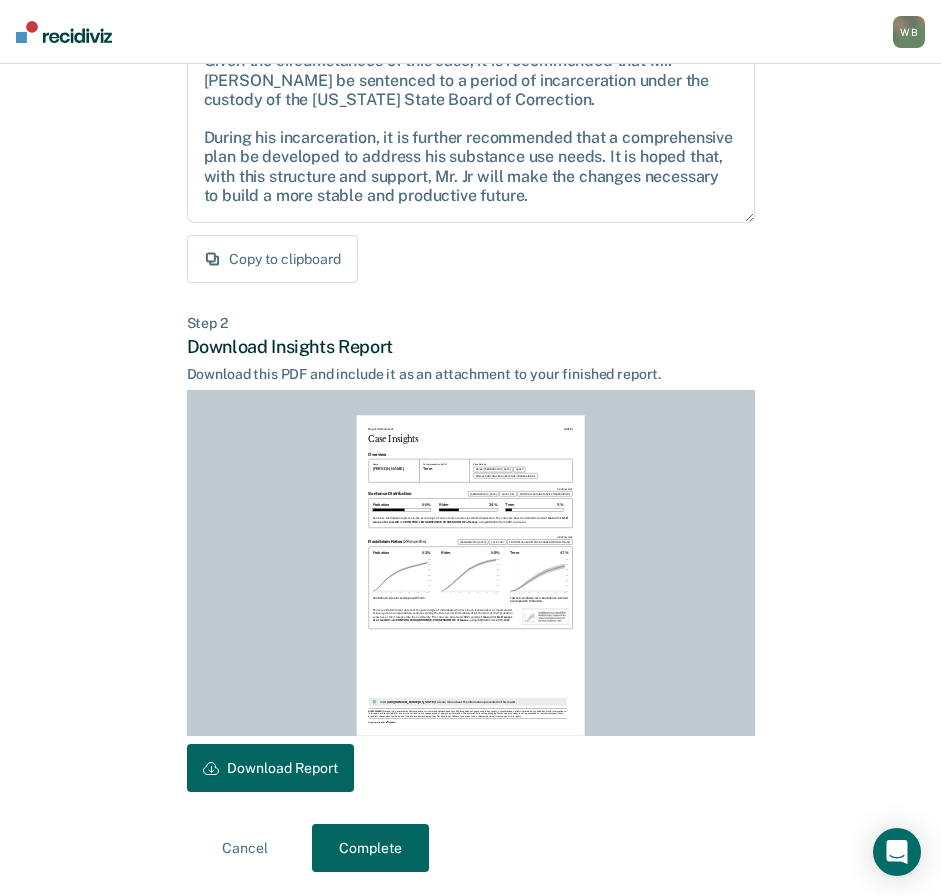 click on "Download Report" at bounding box center [270, 768] 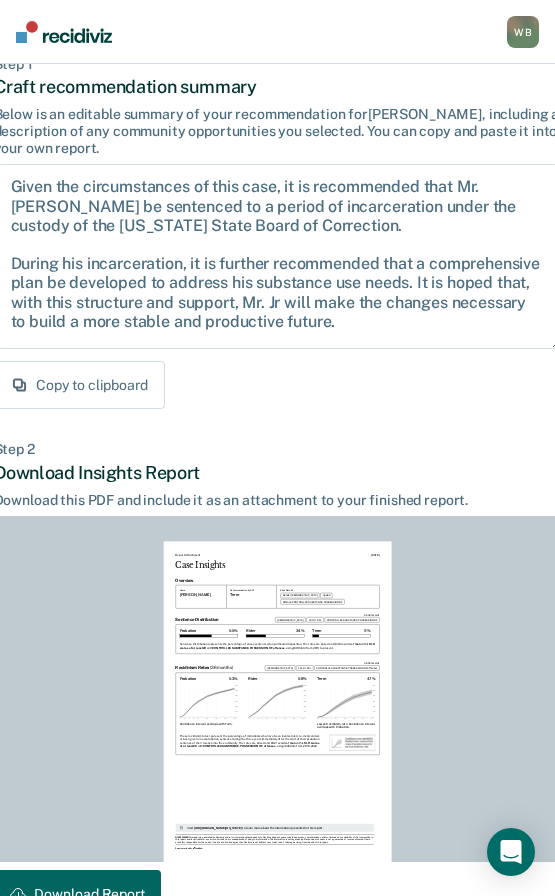 scroll, scrollTop: 244, scrollLeft: 0, axis: vertical 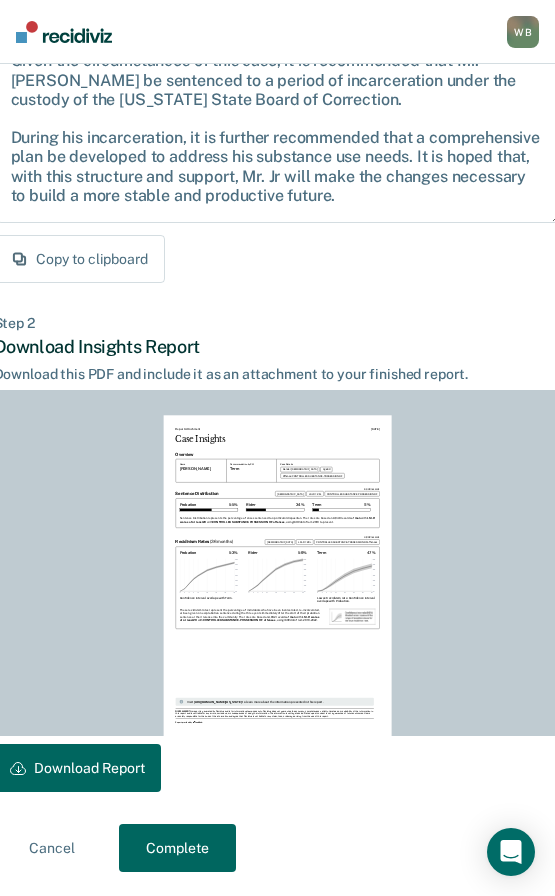 drag, startPoint x: 172, startPoint y: 839, endPoint x: 210, endPoint y: 844, distance: 38.327538 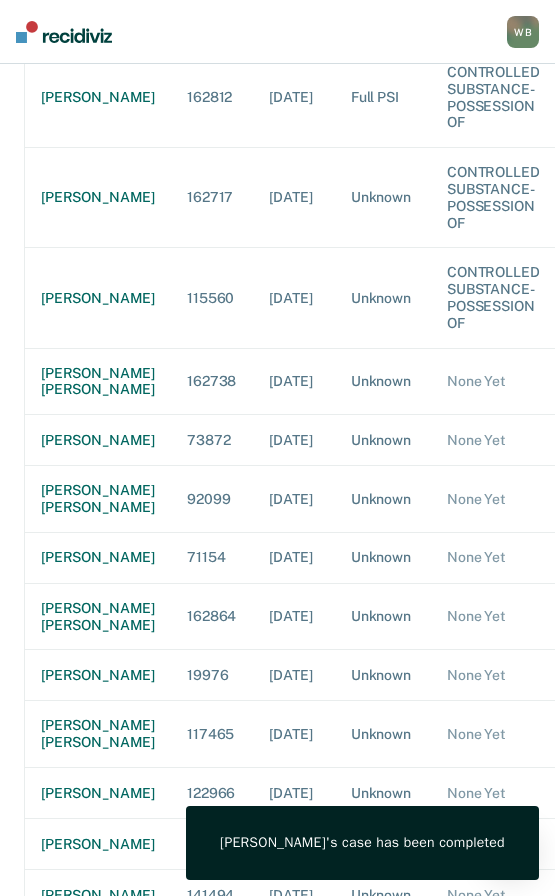 scroll, scrollTop: 0, scrollLeft: 0, axis: both 